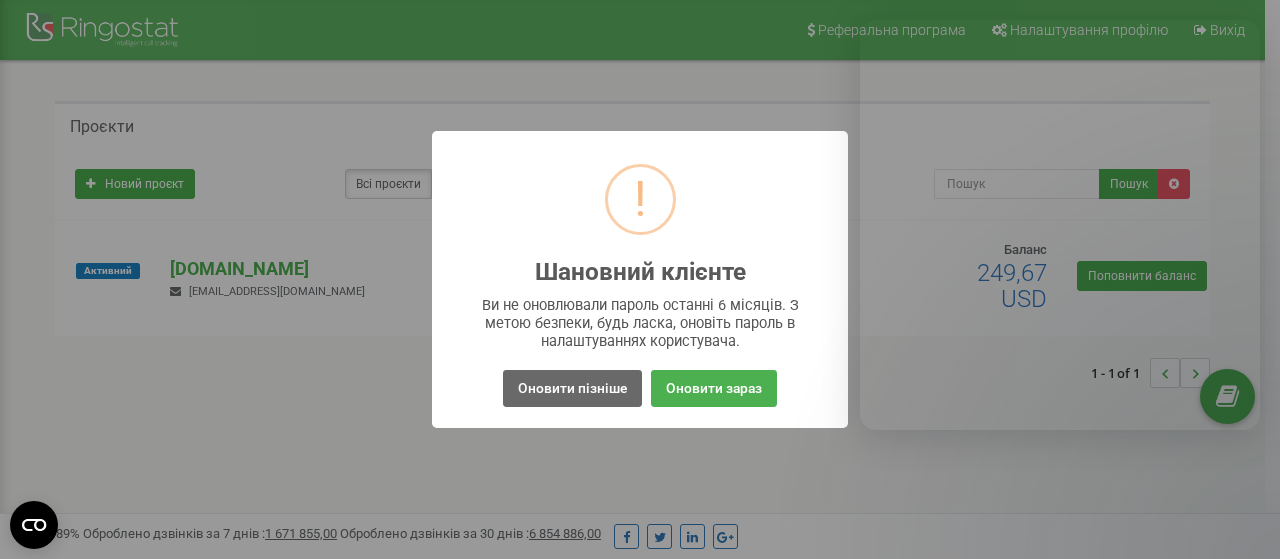 scroll, scrollTop: 0, scrollLeft: 0, axis: both 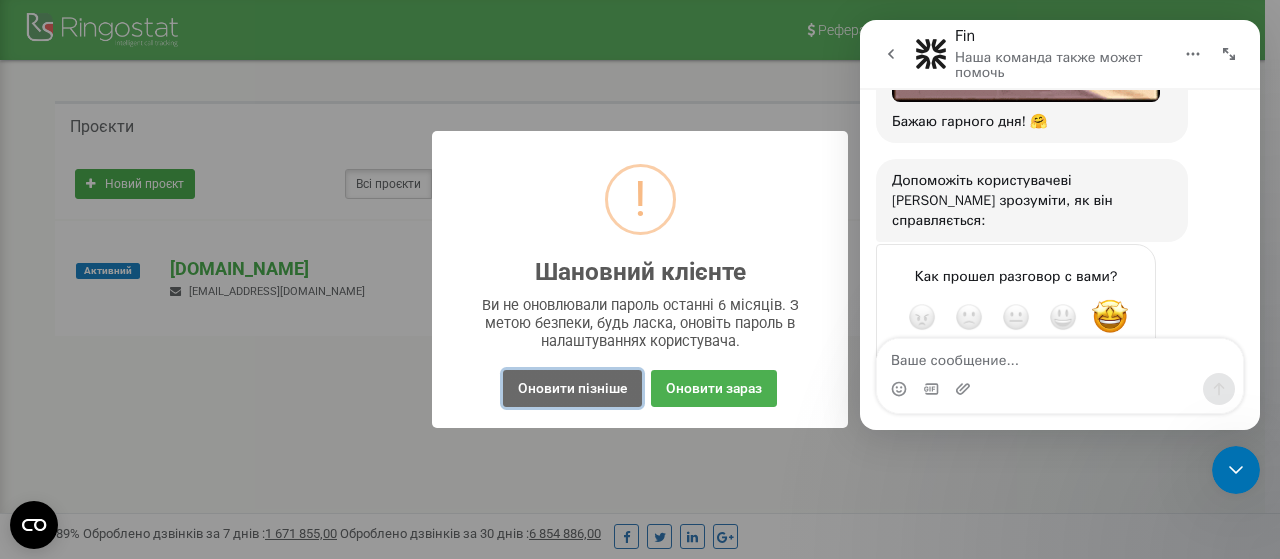 click on "Оновити пізніше" at bounding box center (572, 388) 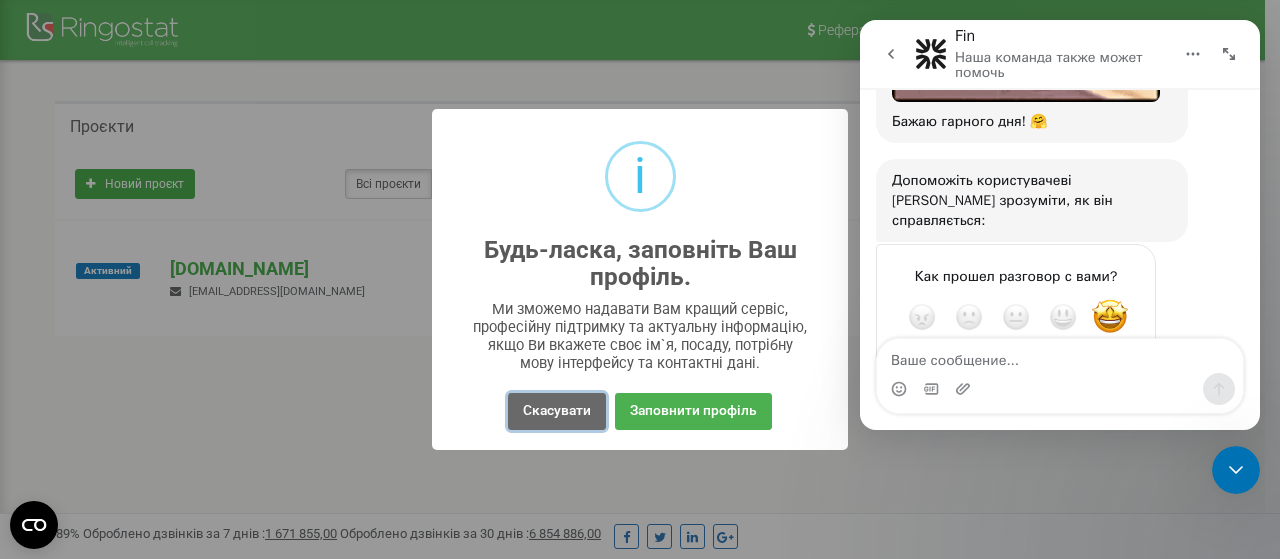 click on "Скасувати" at bounding box center [557, 411] 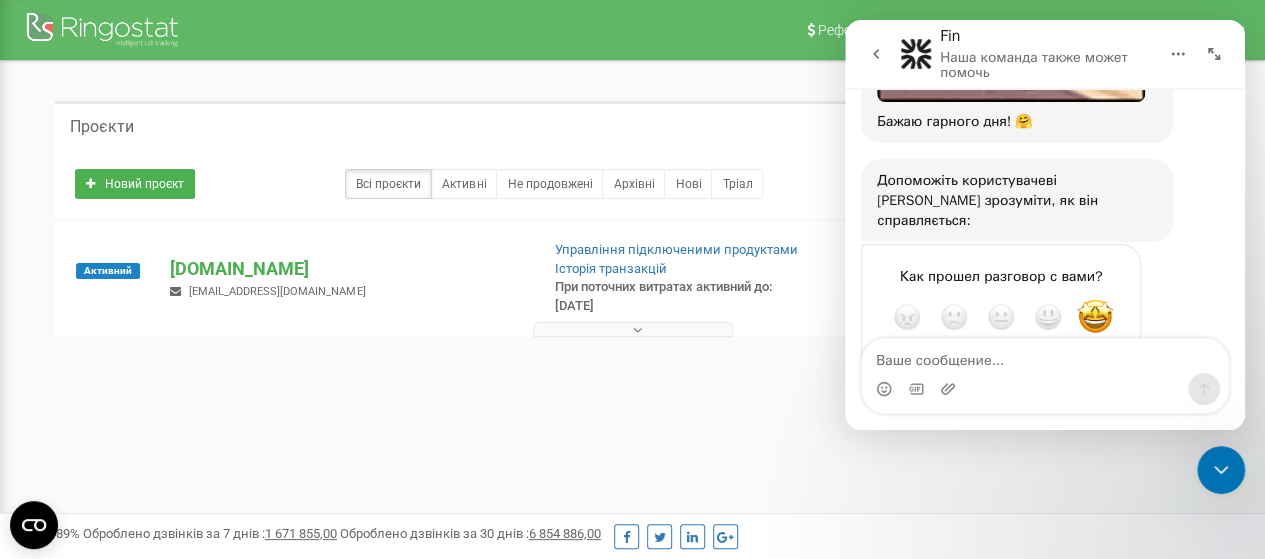 click 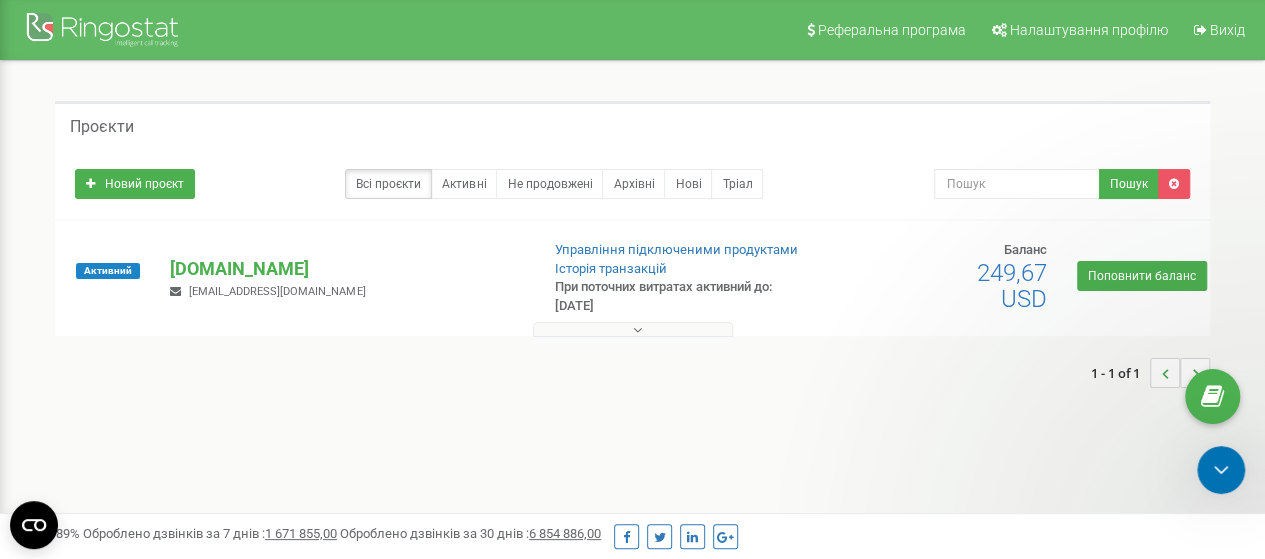 scroll, scrollTop: 0, scrollLeft: 0, axis: both 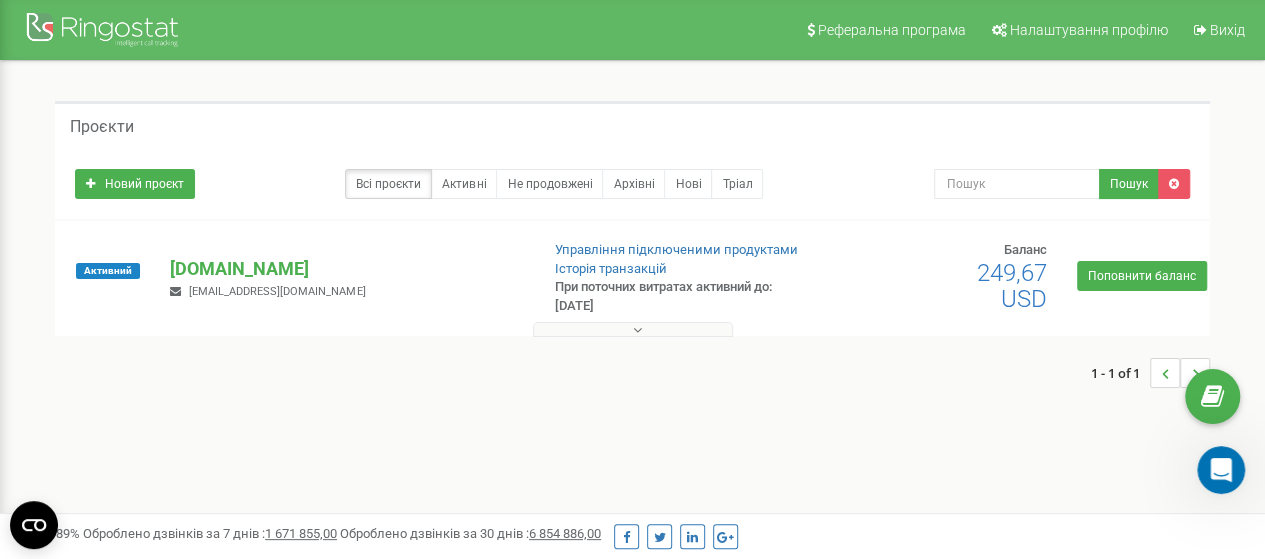 click at bounding box center [633, 329] 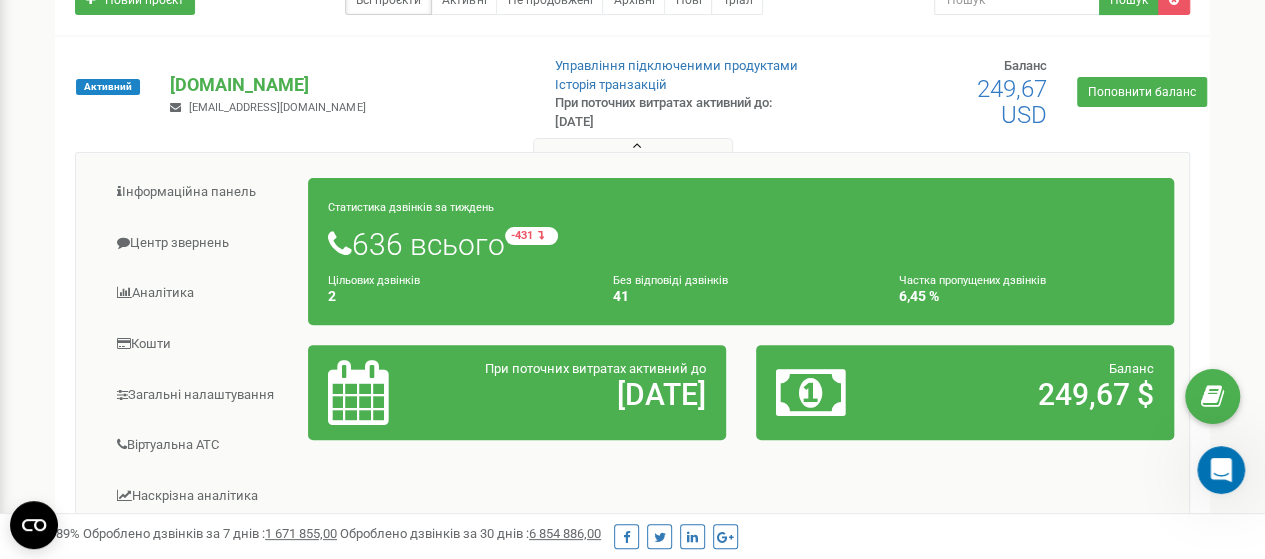 scroll, scrollTop: 200, scrollLeft: 0, axis: vertical 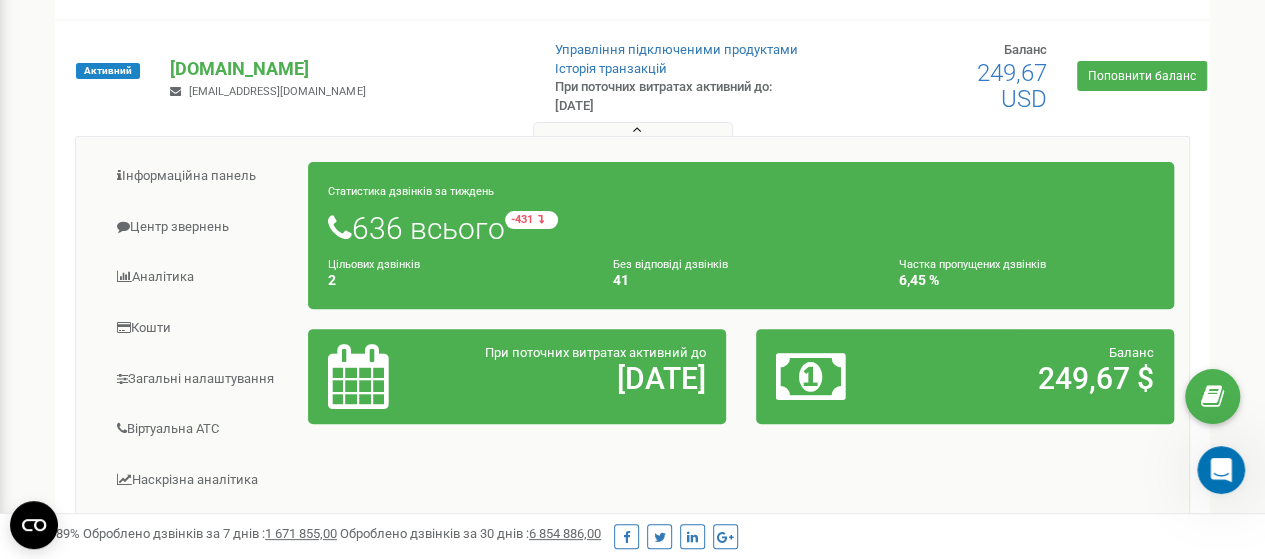 click on "Баланс
249,67 $" at bounding box center [1033, 370] 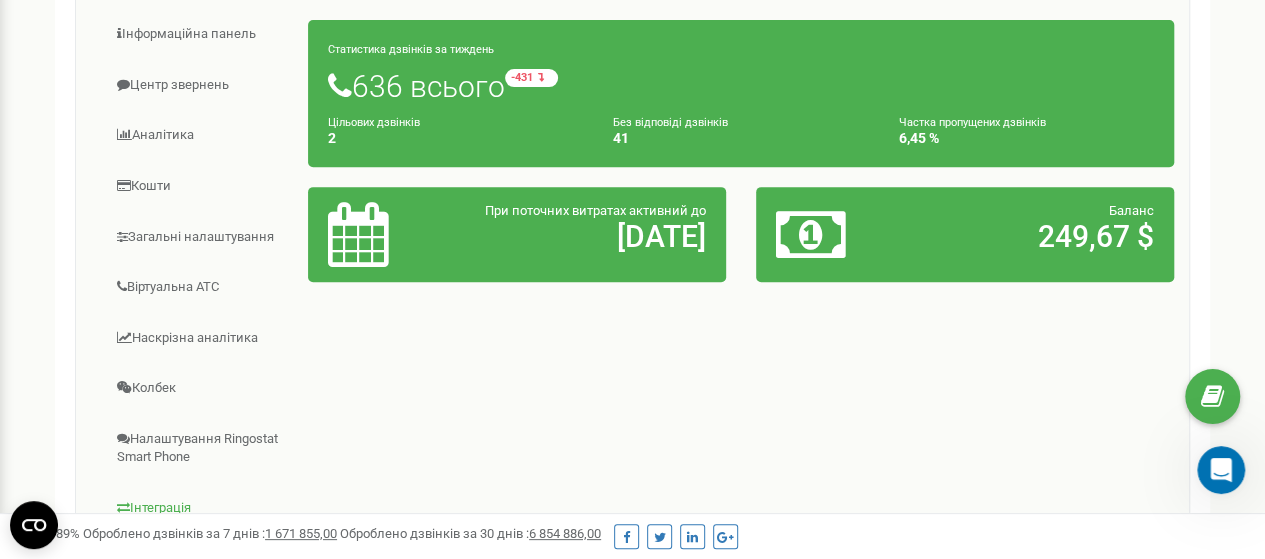 scroll, scrollTop: 300, scrollLeft: 0, axis: vertical 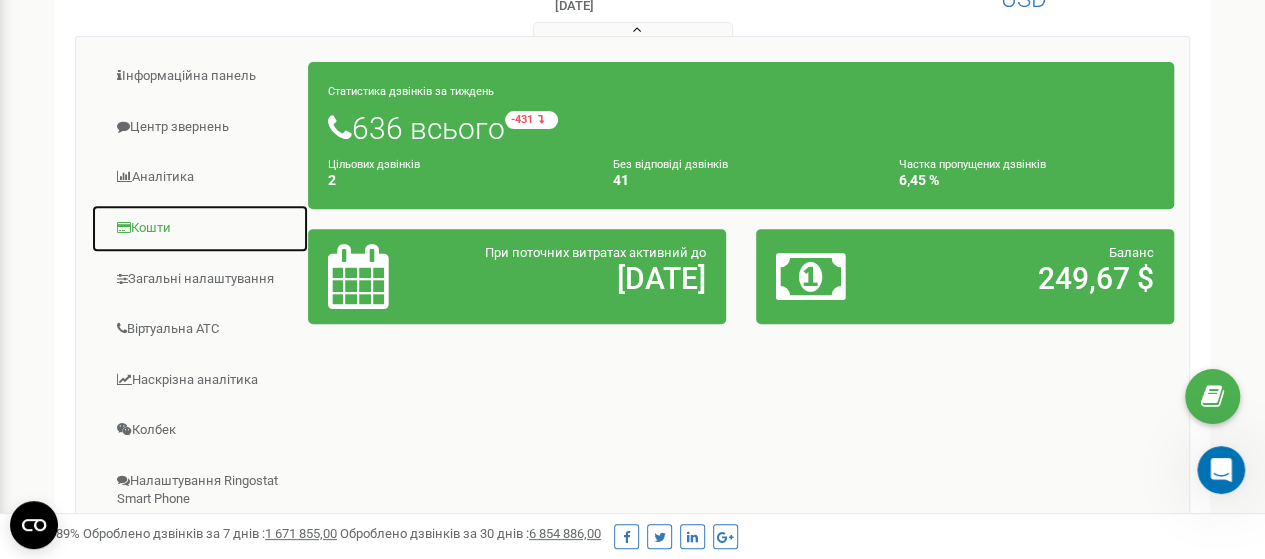 click on "Кошти" at bounding box center (200, 228) 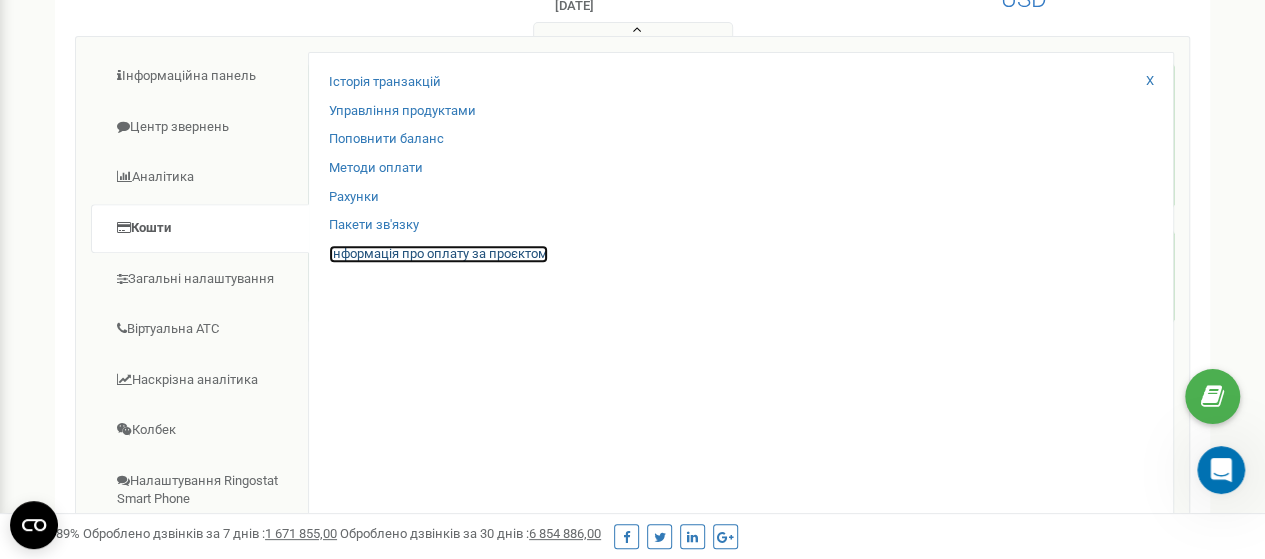 click on "Інформація про оплату за проєктом" at bounding box center [438, 254] 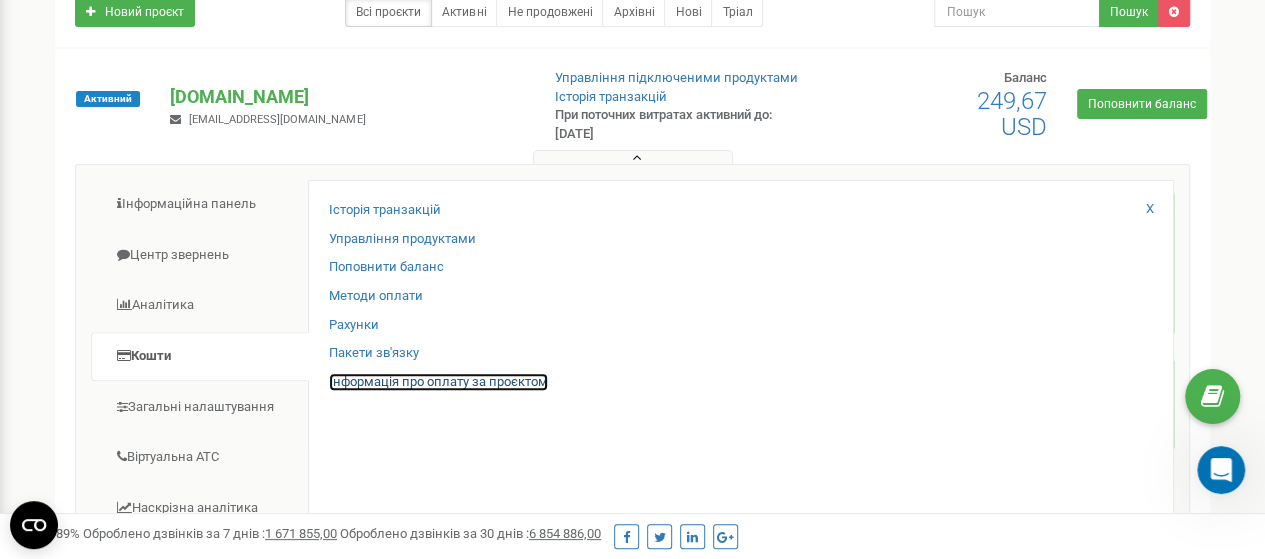 scroll, scrollTop: 379, scrollLeft: 0, axis: vertical 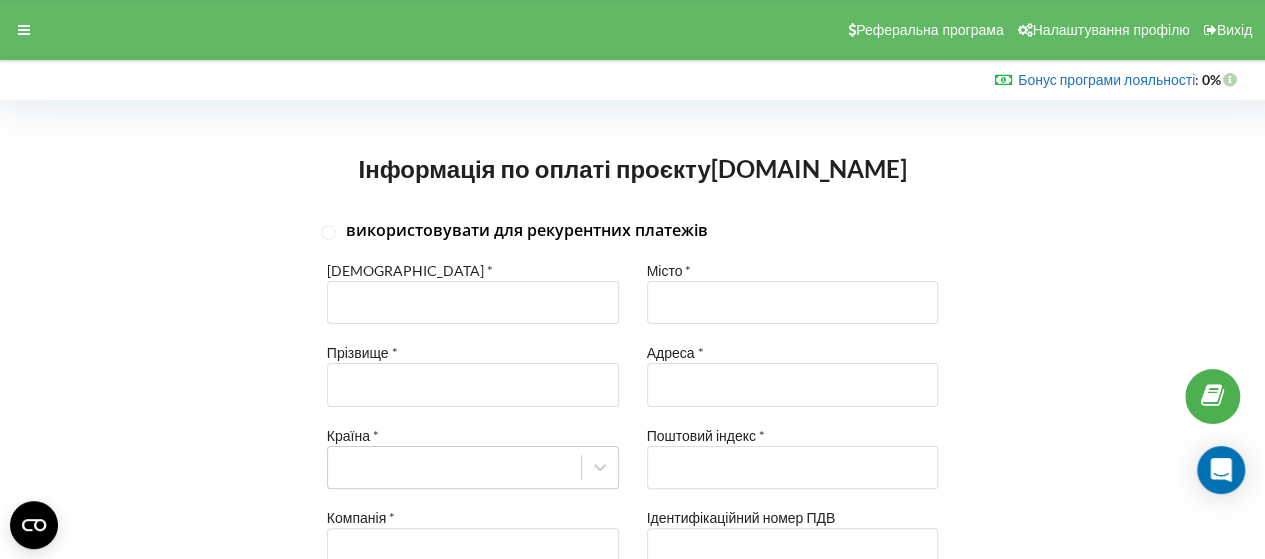 click on "Бонус програми лояльності" at bounding box center (1106, 79) 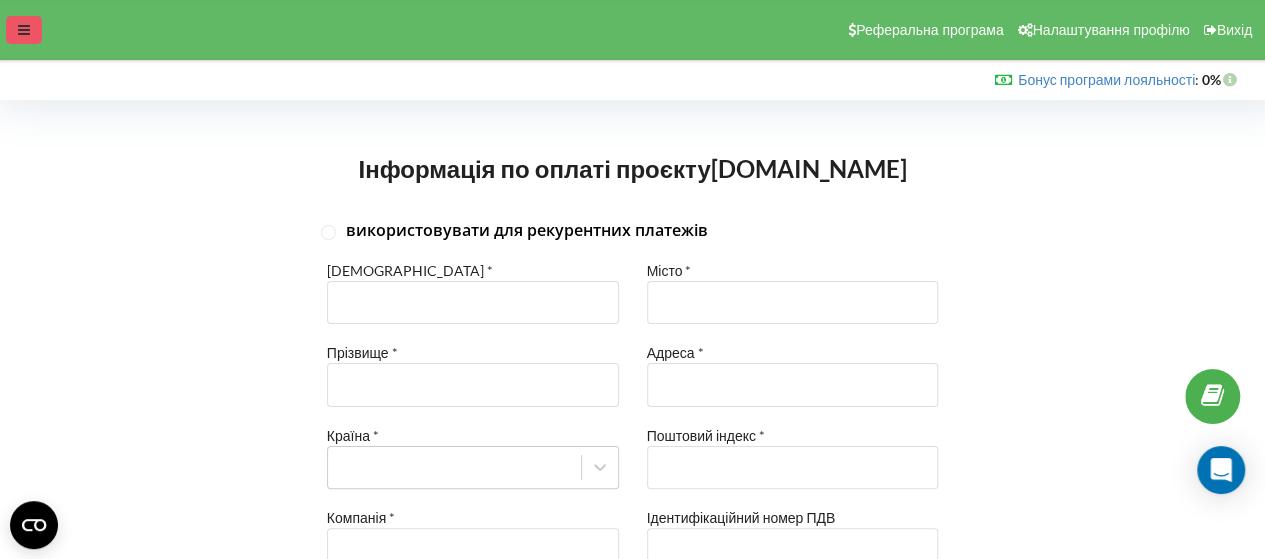 click at bounding box center [24, 30] 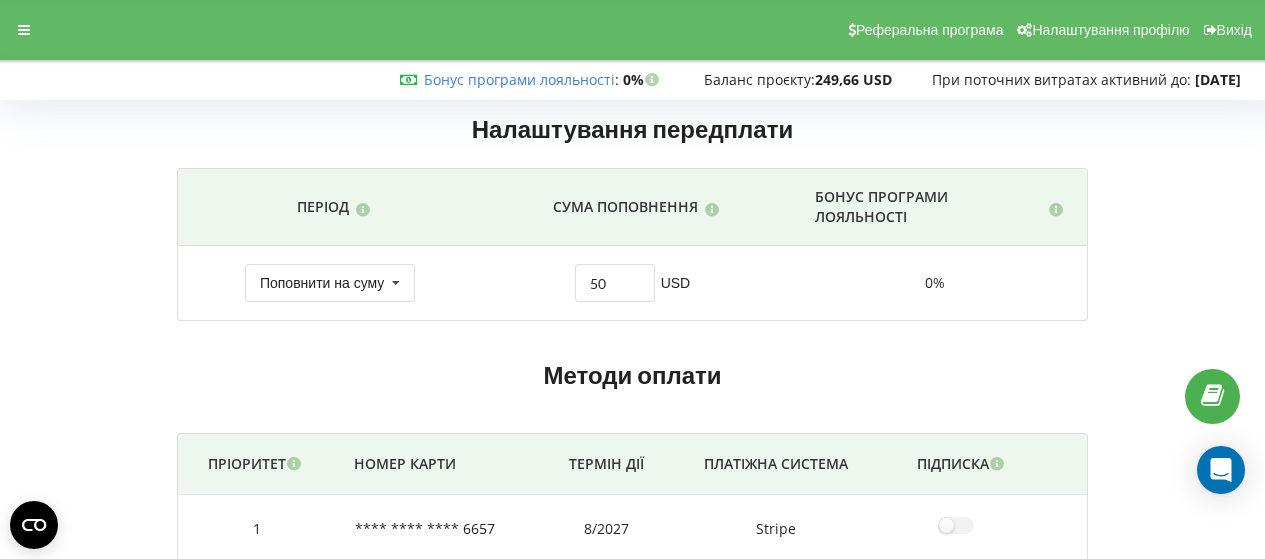 scroll, scrollTop: 0, scrollLeft: 0, axis: both 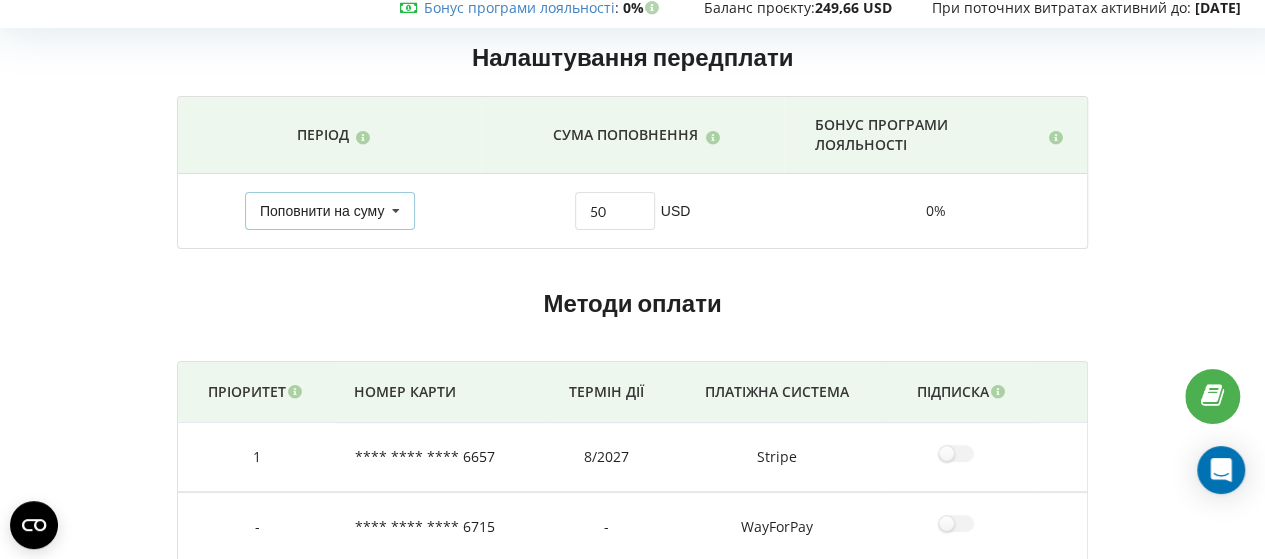 click on "Поповнити на суму" at bounding box center (322, 211) 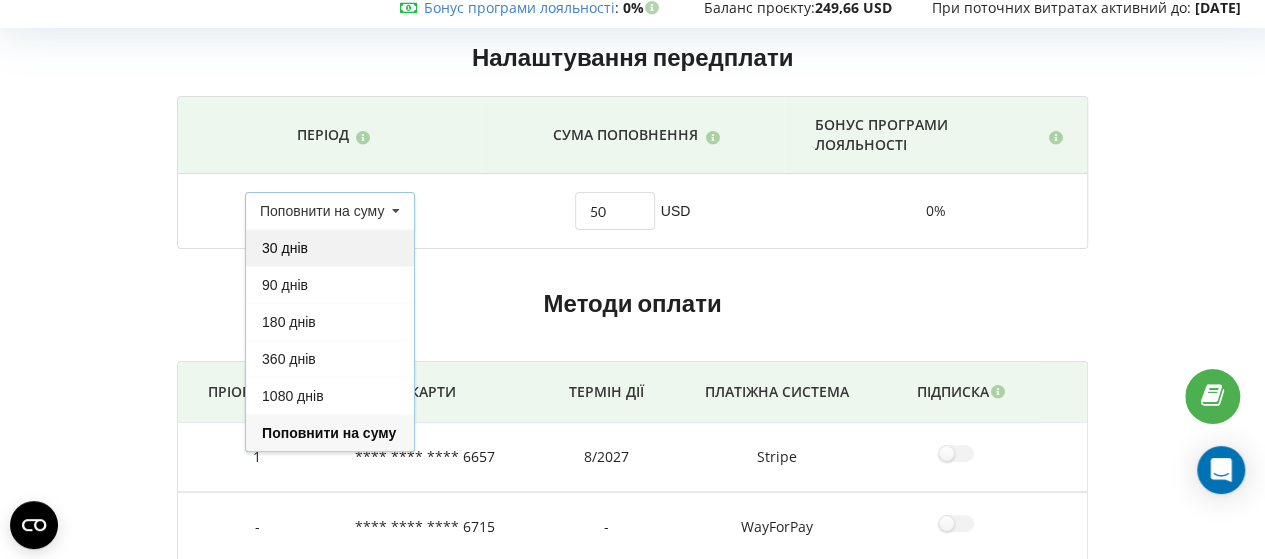 click on "30 днів" at bounding box center (330, 247) 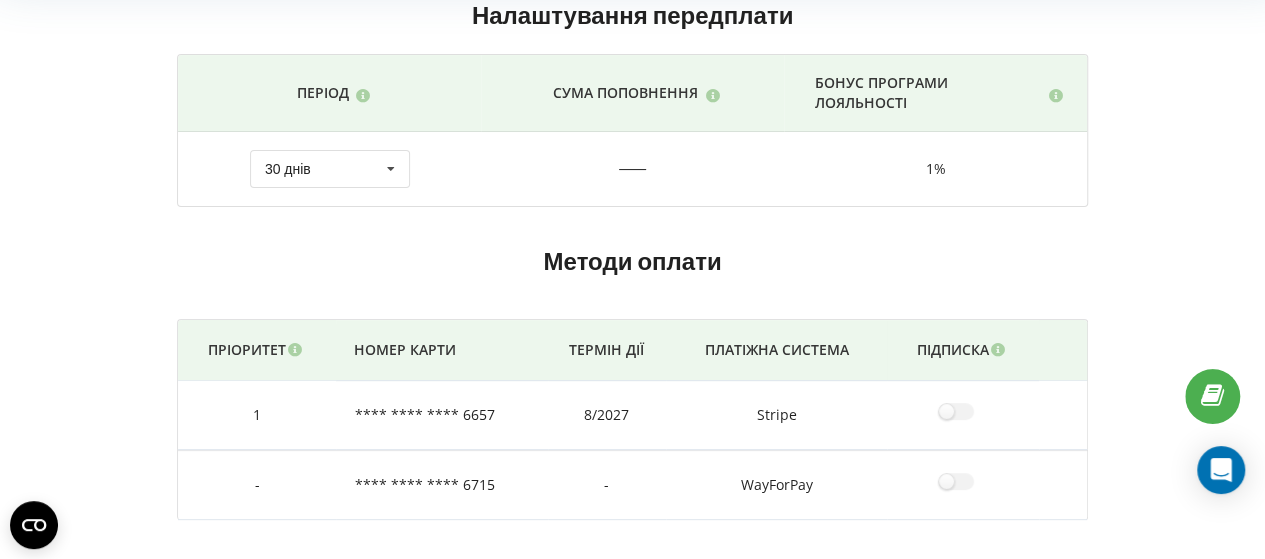scroll, scrollTop: 72, scrollLeft: 0, axis: vertical 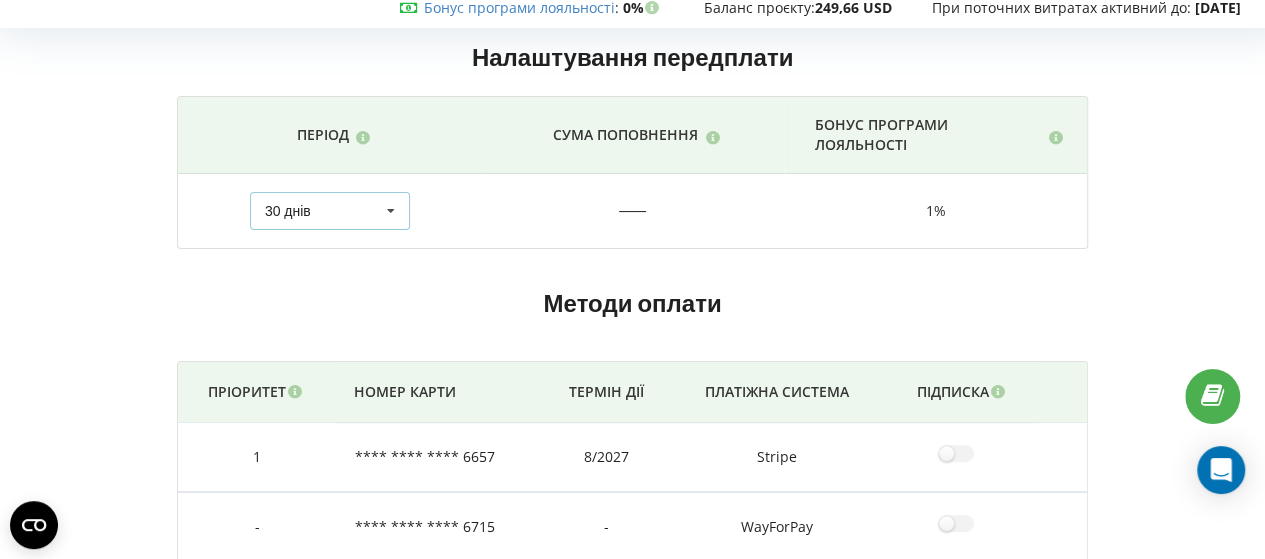 click at bounding box center [391, 211] 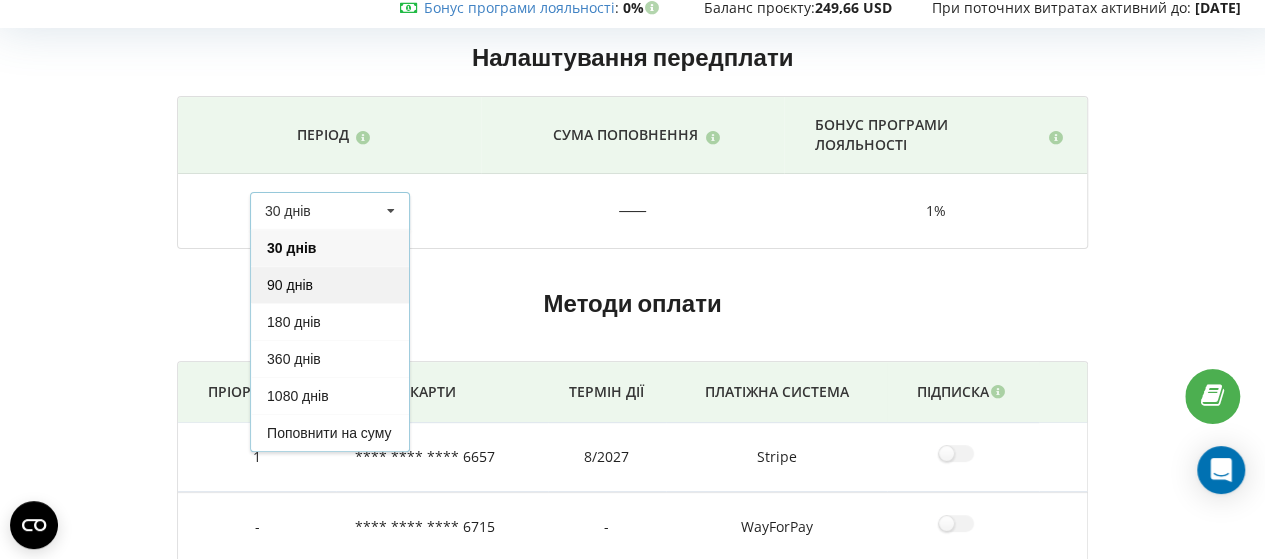 click on "90 днів" at bounding box center (330, 284) 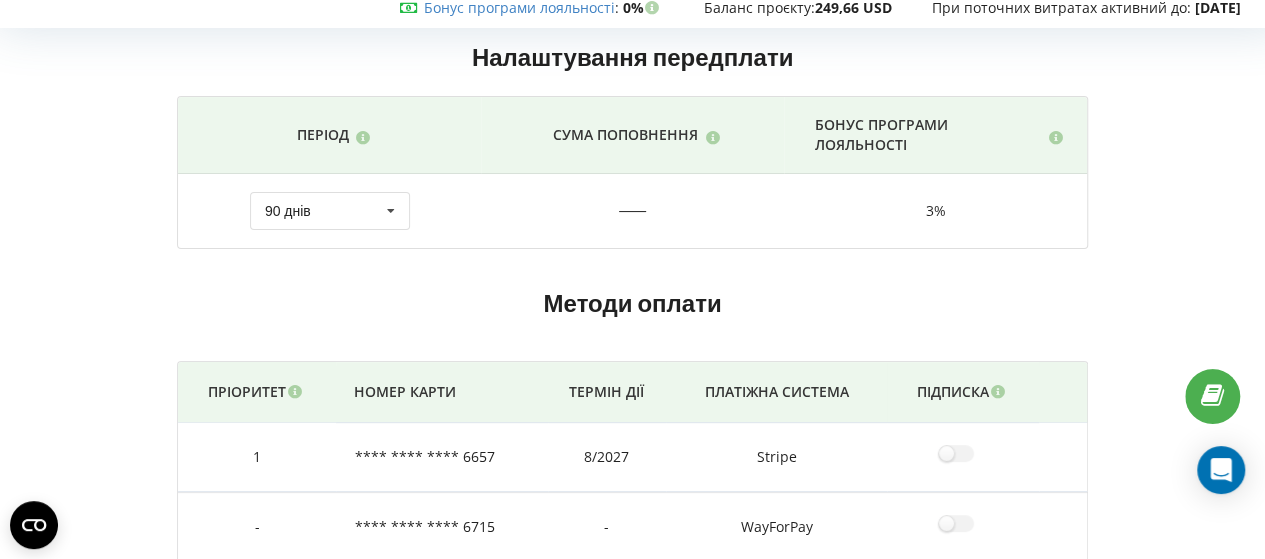 click on "Налаштування передплати
Період
Сума поповнення
Бонус програми лояльності
30 днів 50 USD 1" at bounding box center (632, 340) 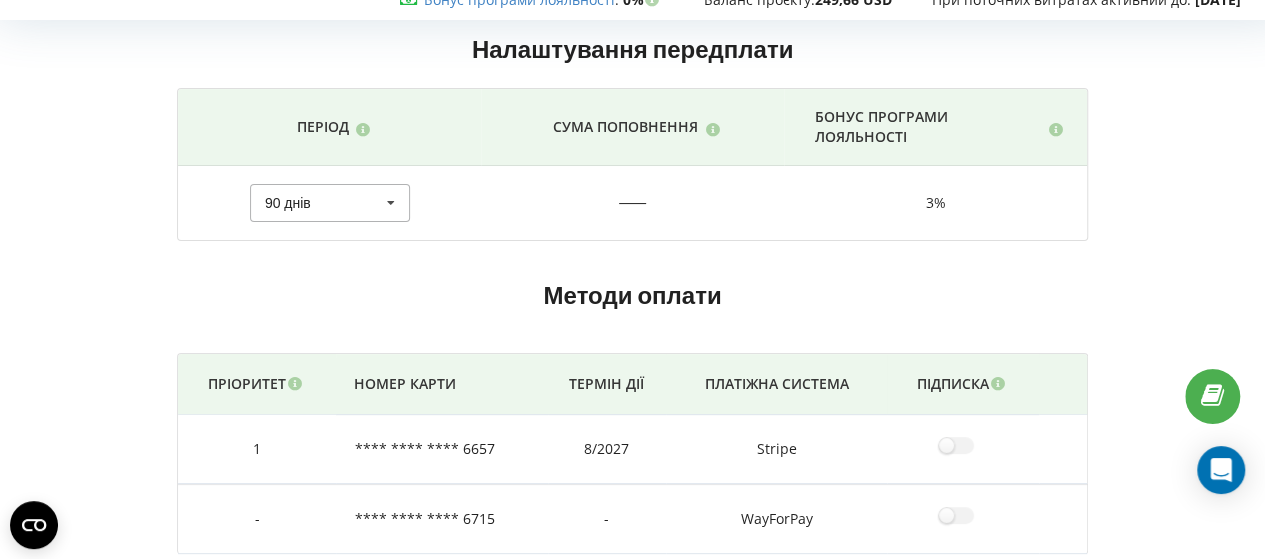 scroll, scrollTop: 0, scrollLeft: 0, axis: both 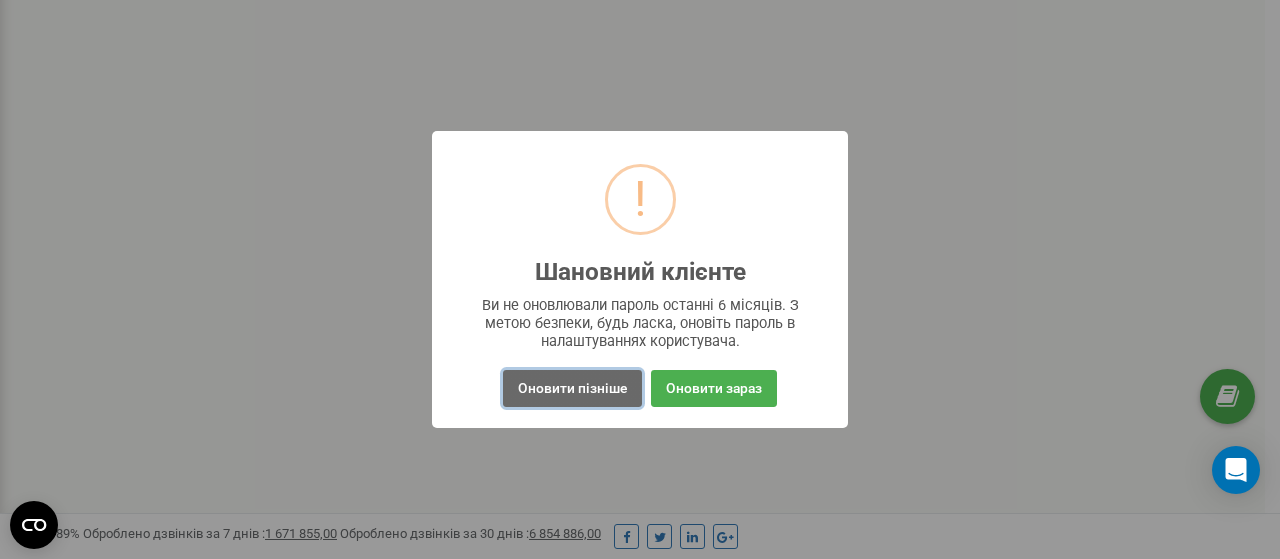 click on "Оновити пізніше" at bounding box center [572, 388] 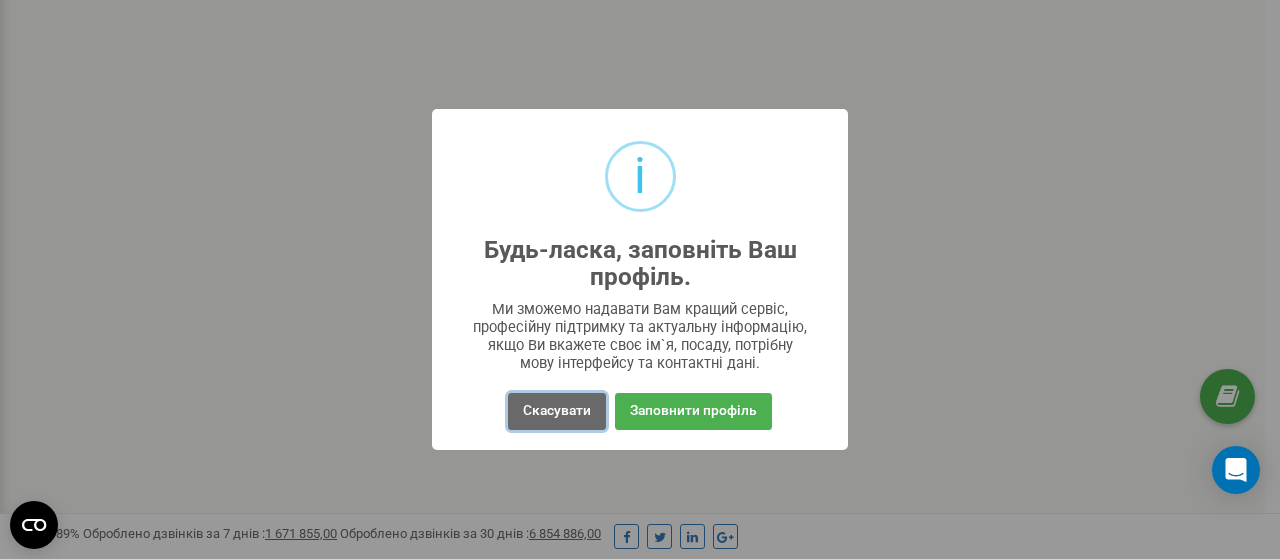 click on "Скасувати" at bounding box center (557, 411) 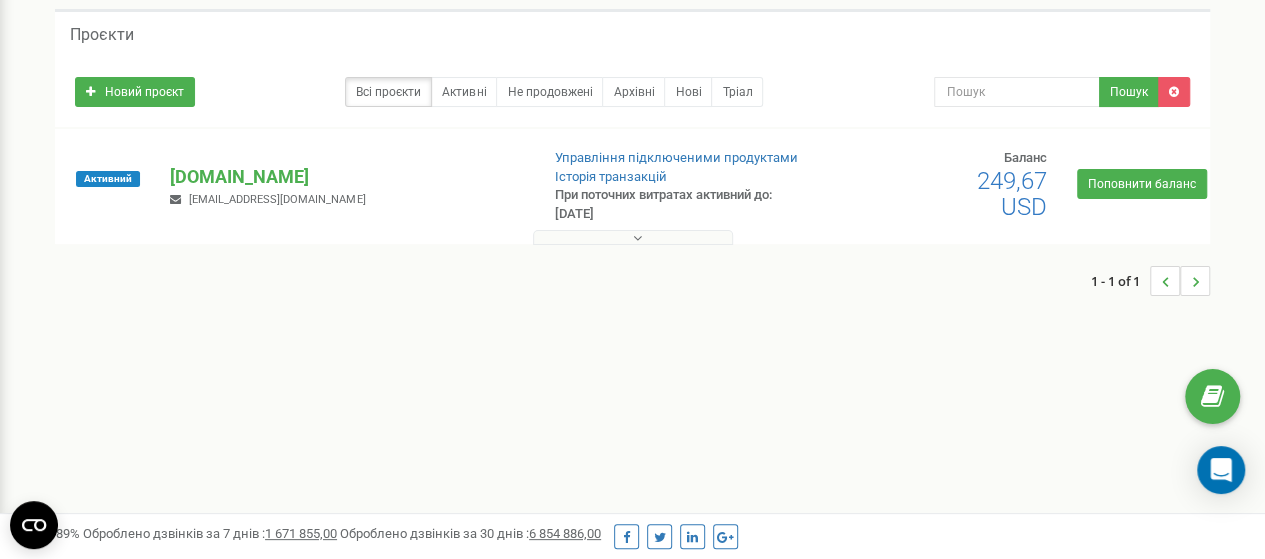 scroll, scrollTop: 0, scrollLeft: 0, axis: both 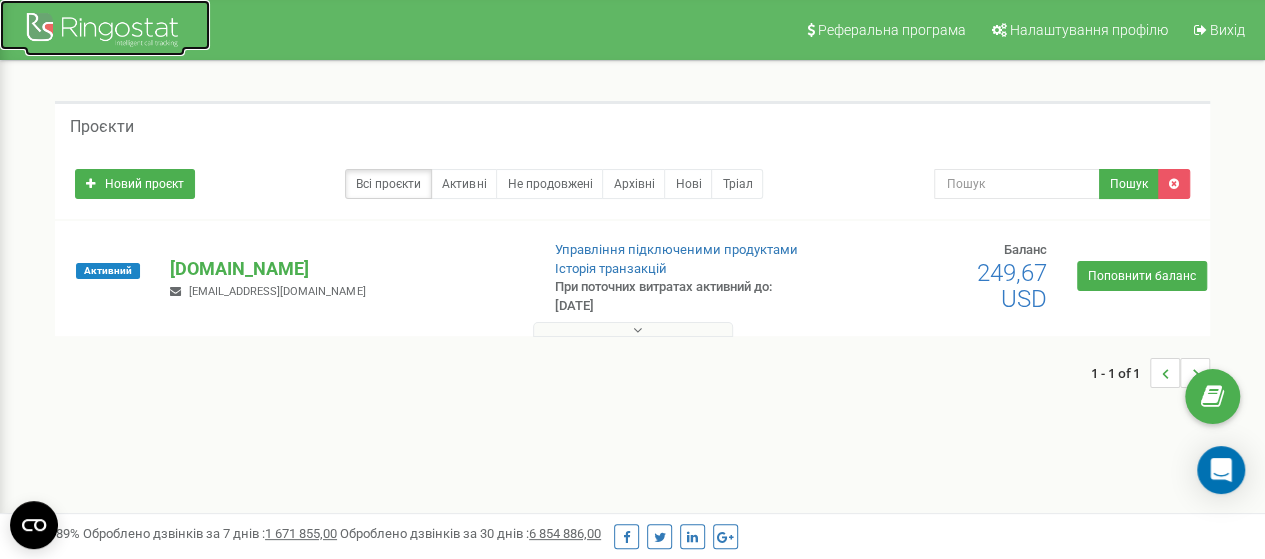 click at bounding box center (105, 32) 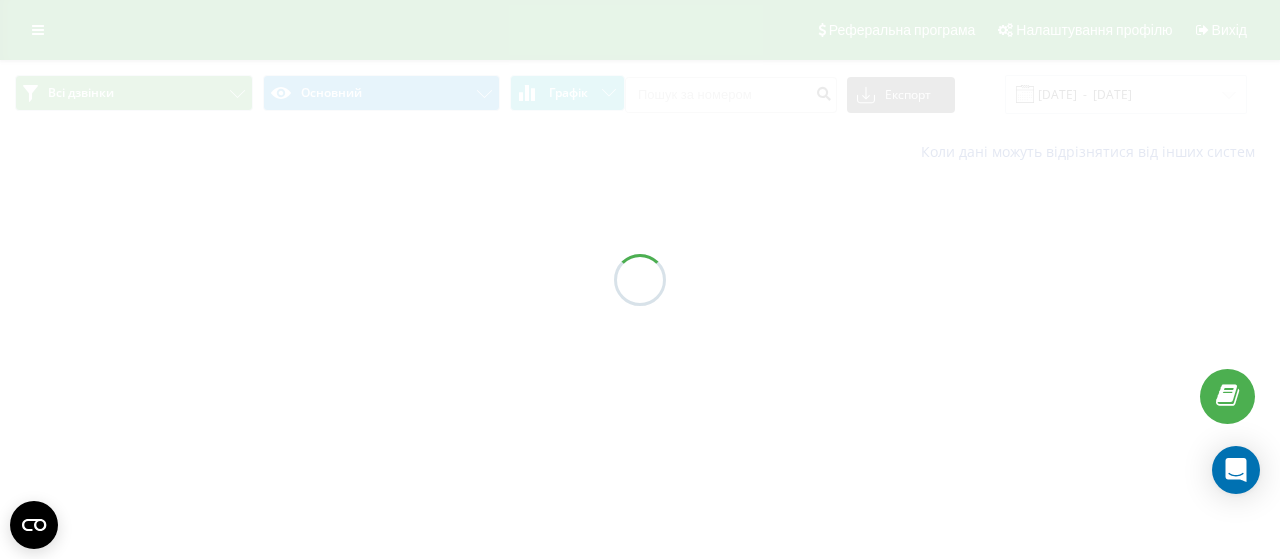 scroll, scrollTop: 0, scrollLeft: 0, axis: both 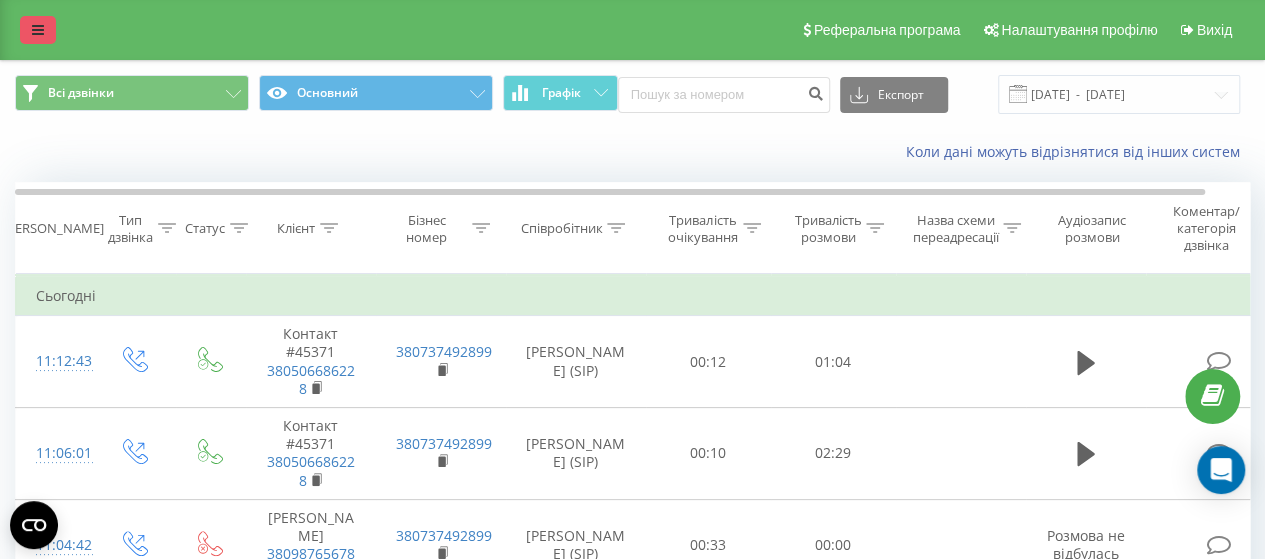 click at bounding box center (38, 30) 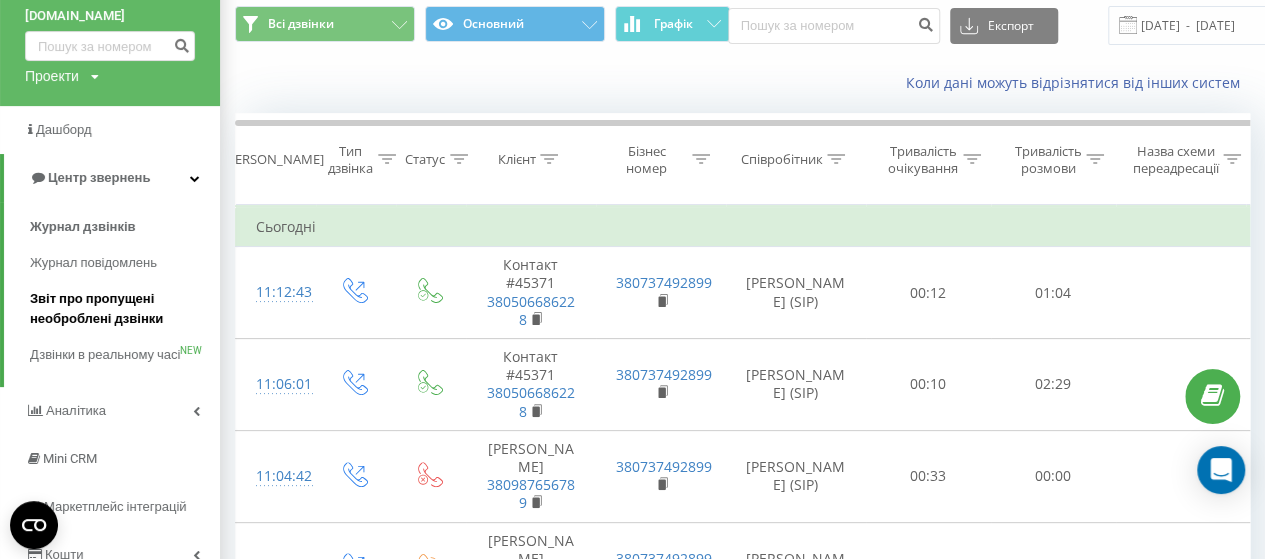 scroll, scrollTop: 100, scrollLeft: 0, axis: vertical 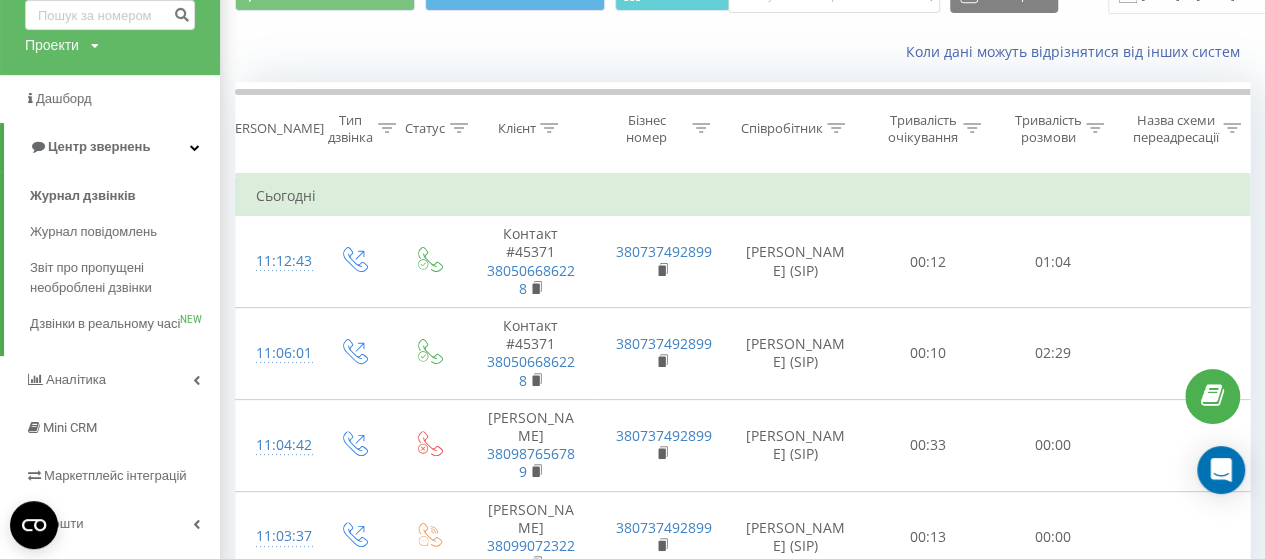 click on "Коли дані можуть відрізнятися вiд інших систем" at bounding box center [742, 52] 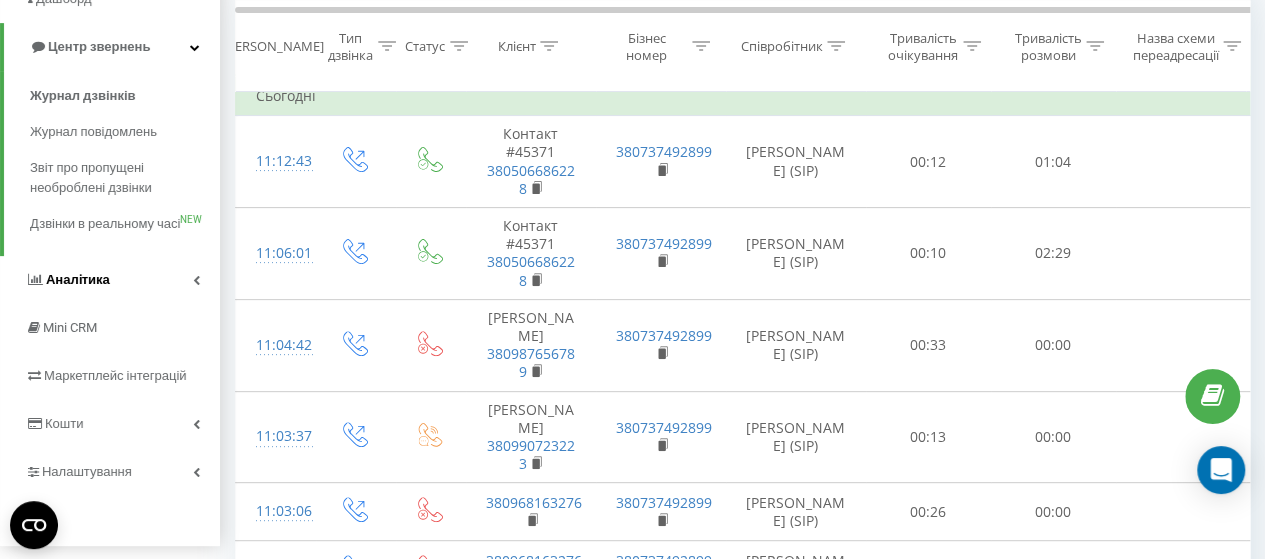 scroll, scrollTop: 300, scrollLeft: 0, axis: vertical 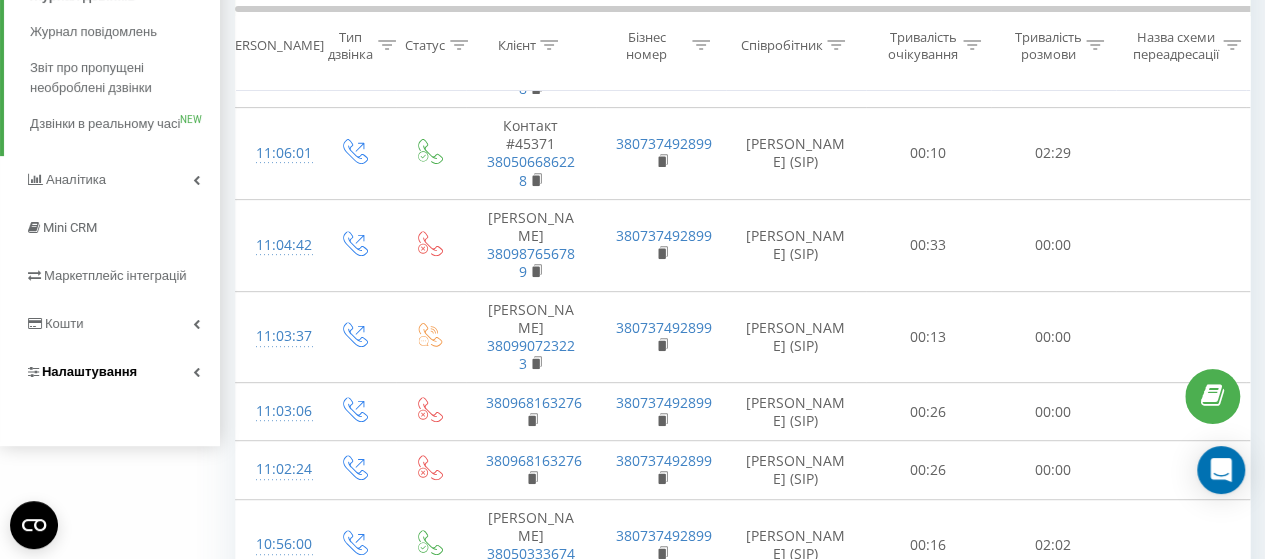 click at bounding box center [196, 372] 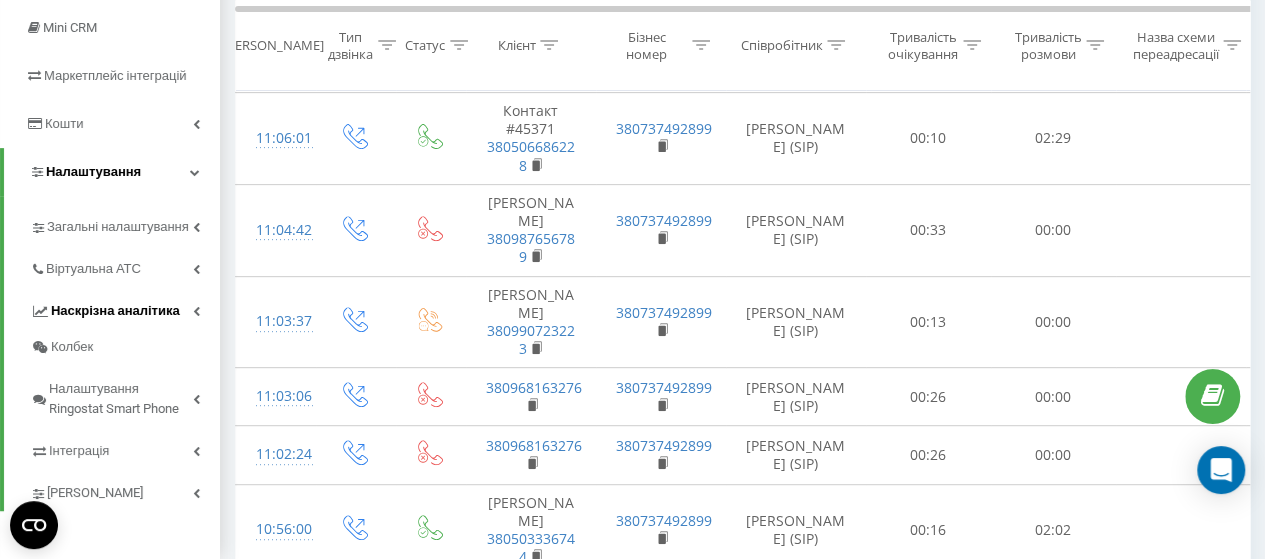 scroll, scrollTop: 415, scrollLeft: 0, axis: vertical 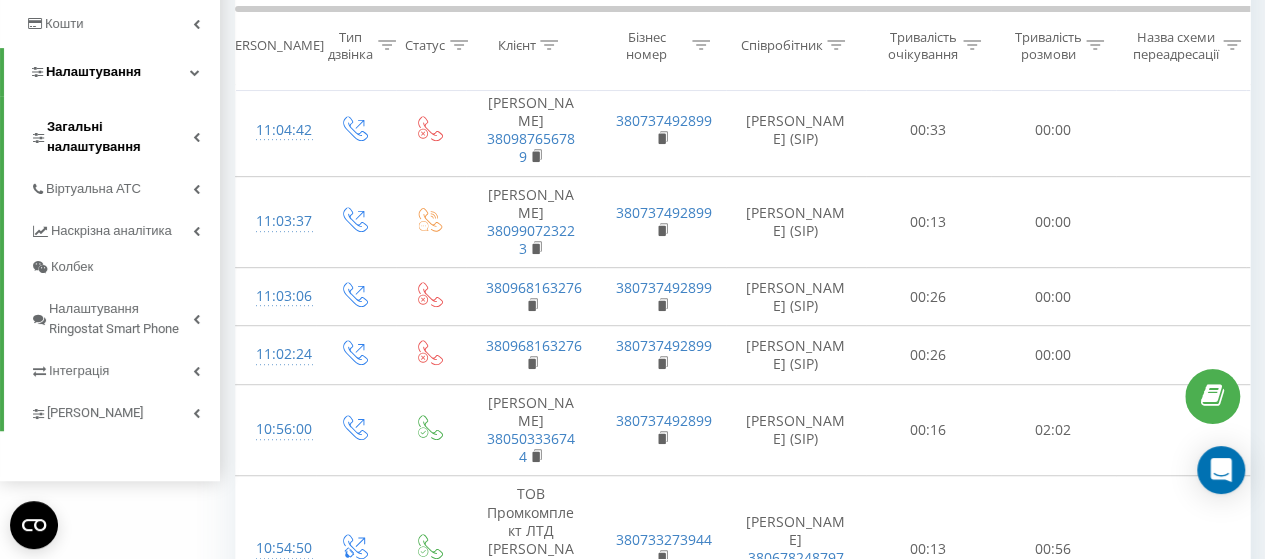 click at bounding box center (196, 137) 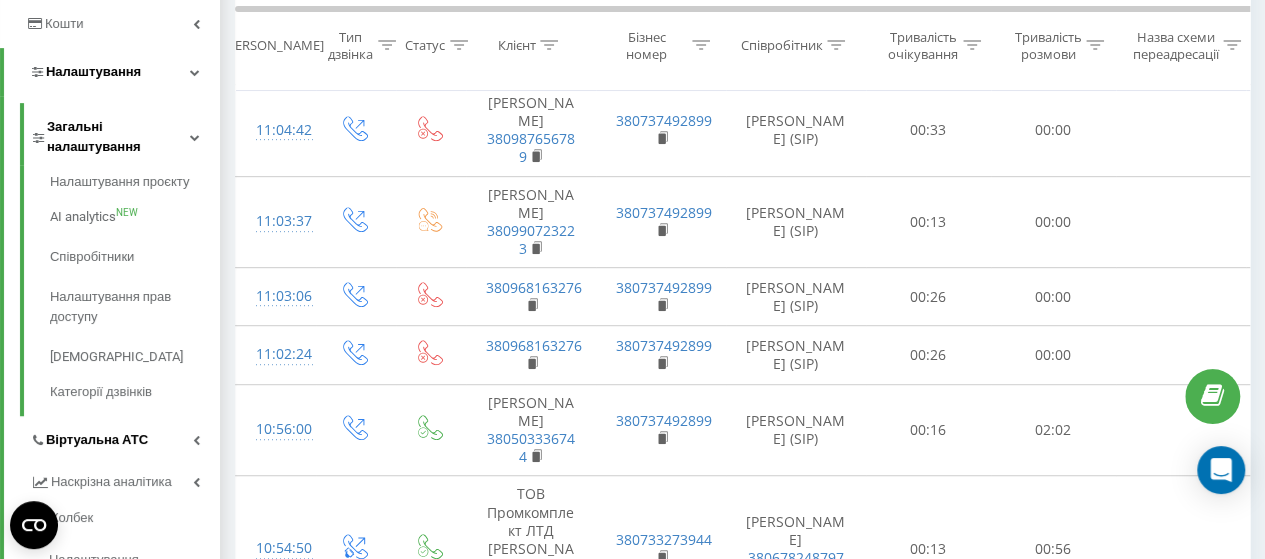 click at bounding box center (196, 440) 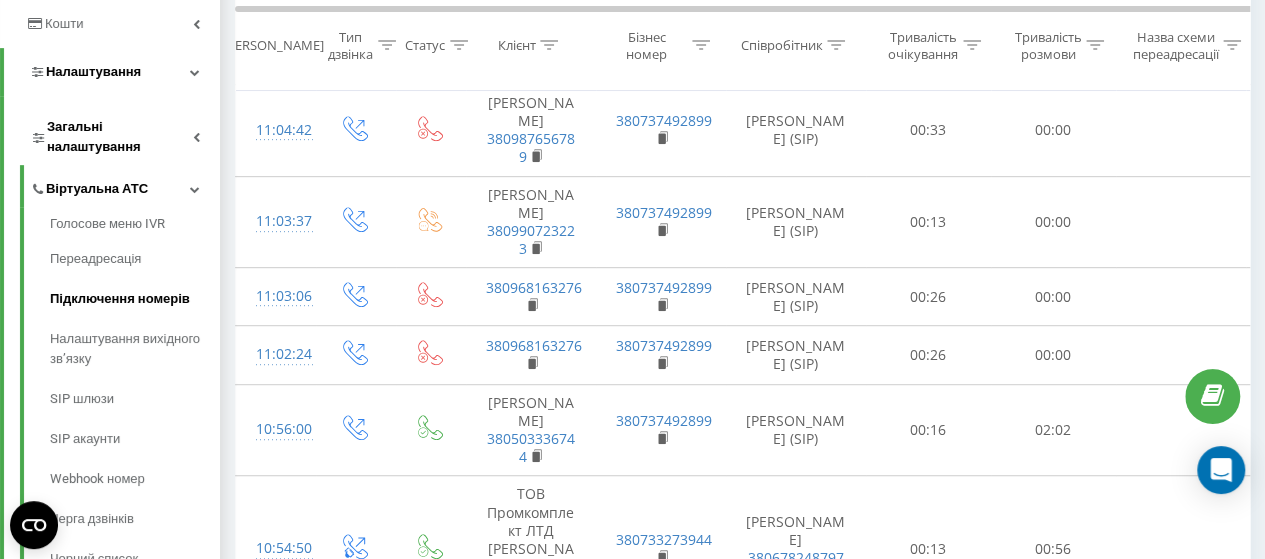click on "Підключення номерів" at bounding box center (135, 299) 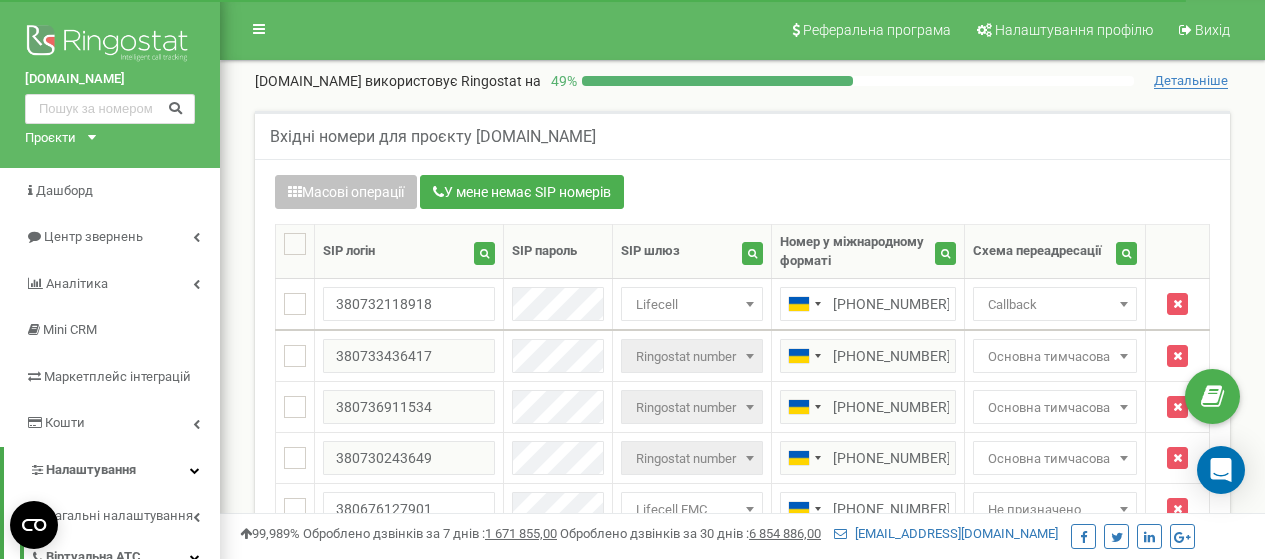 scroll, scrollTop: 0, scrollLeft: 0, axis: both 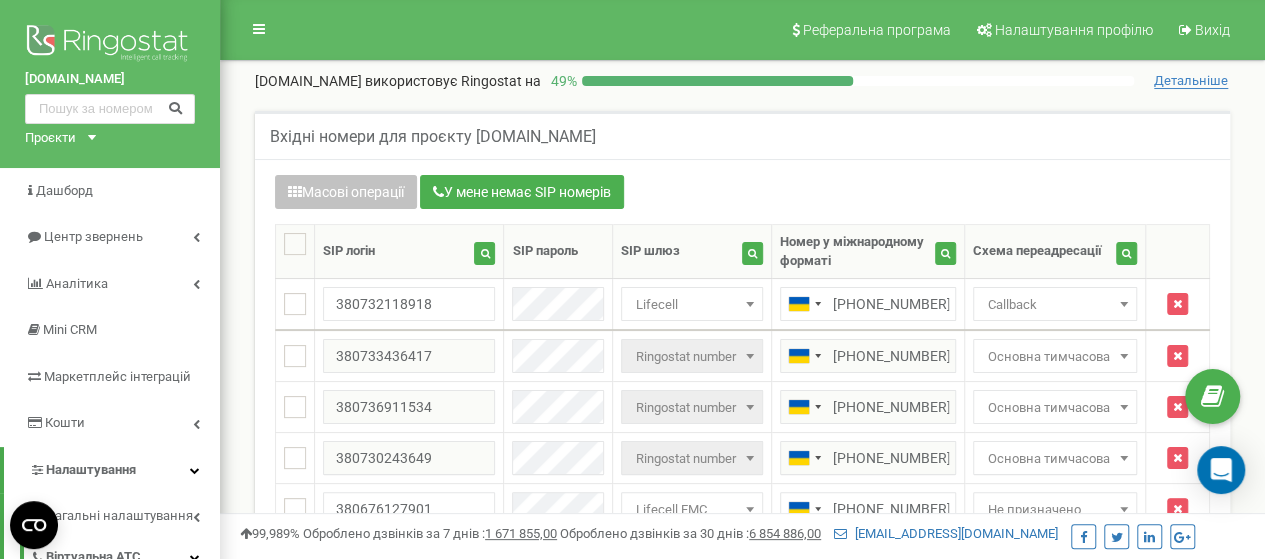 click on "Масові операції
У мене немає SIP номерів" at bounding box center [742, 194] 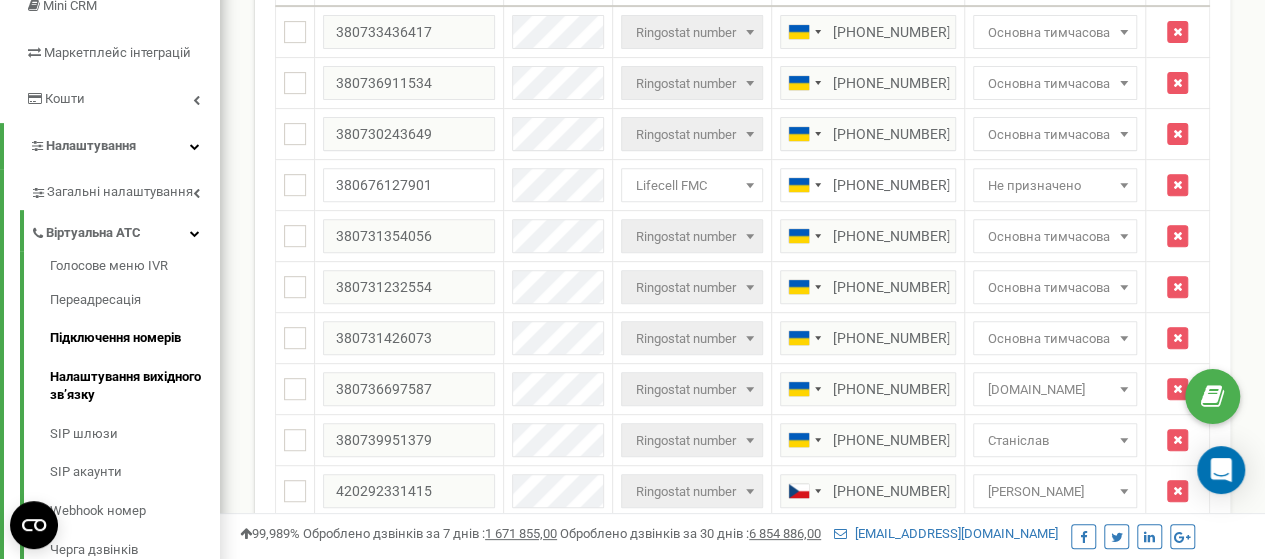 scroll, scrollTop: 355, scrollLeft: 0, axis: vertical 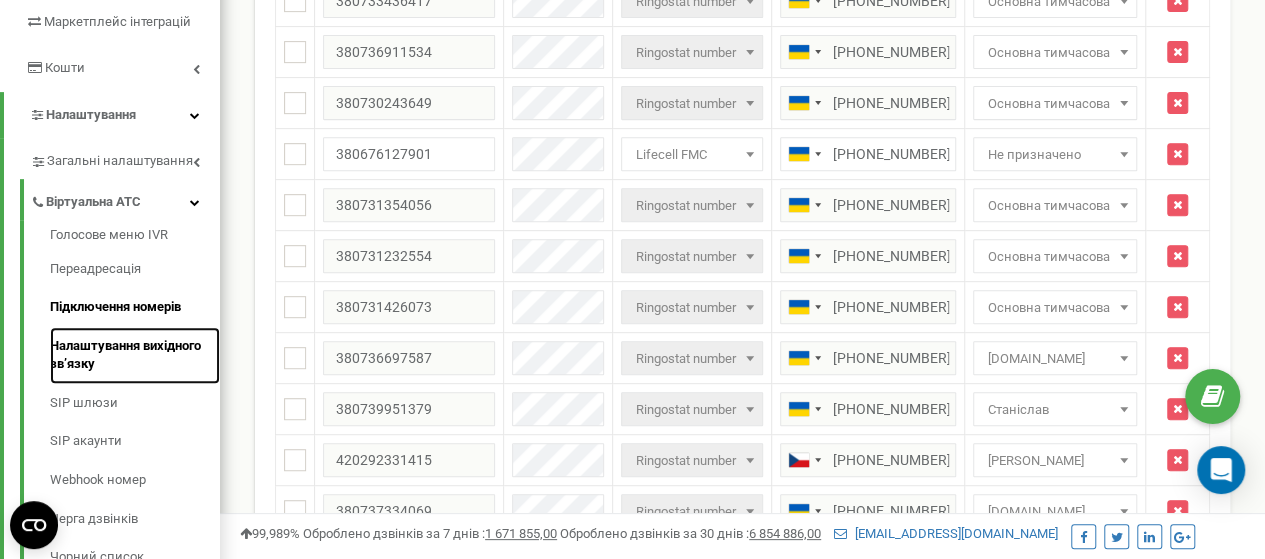 click on "Налаштування вихідного зв’язку" at bounding box center [135, 355] 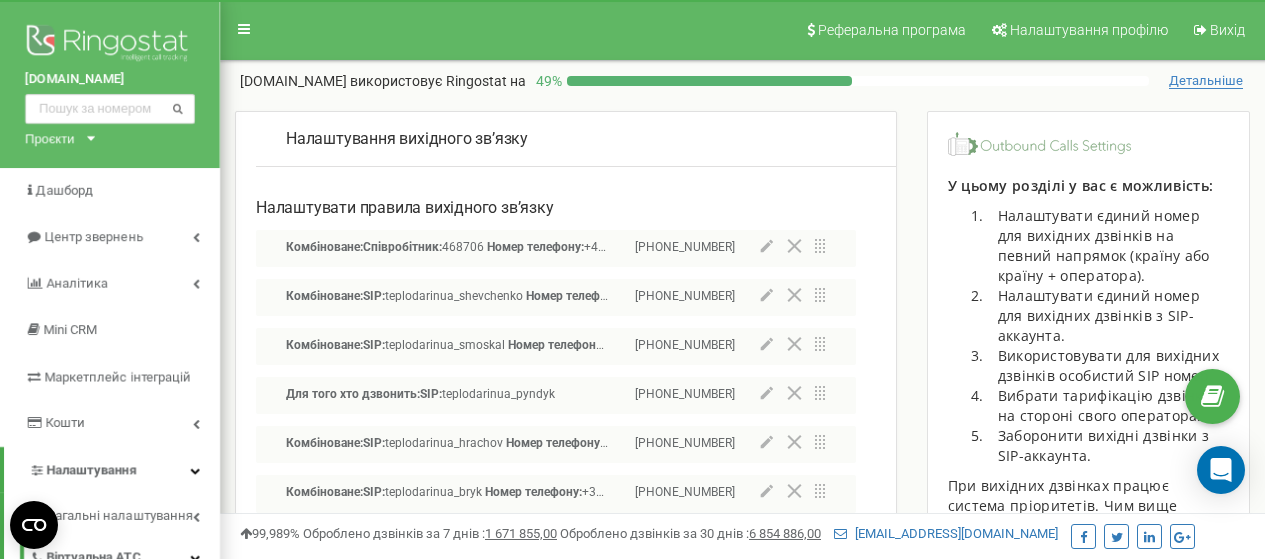 scroll, scrollTop: 0, scrollLeft: 0, axis: both 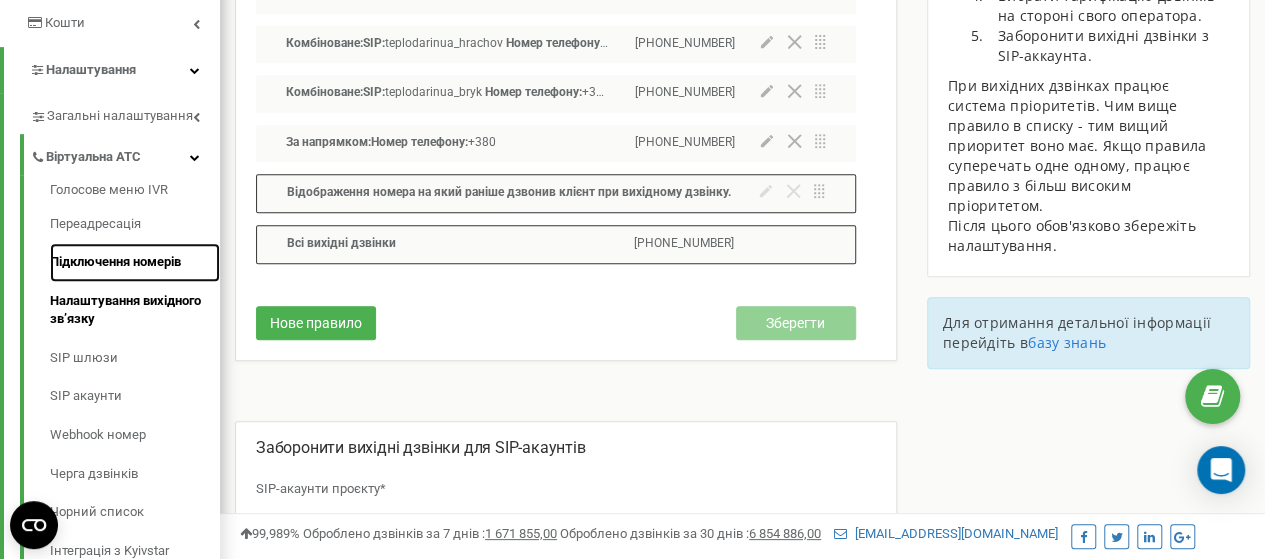 click on "Підключення номерів" at bounding box center [135, 262] 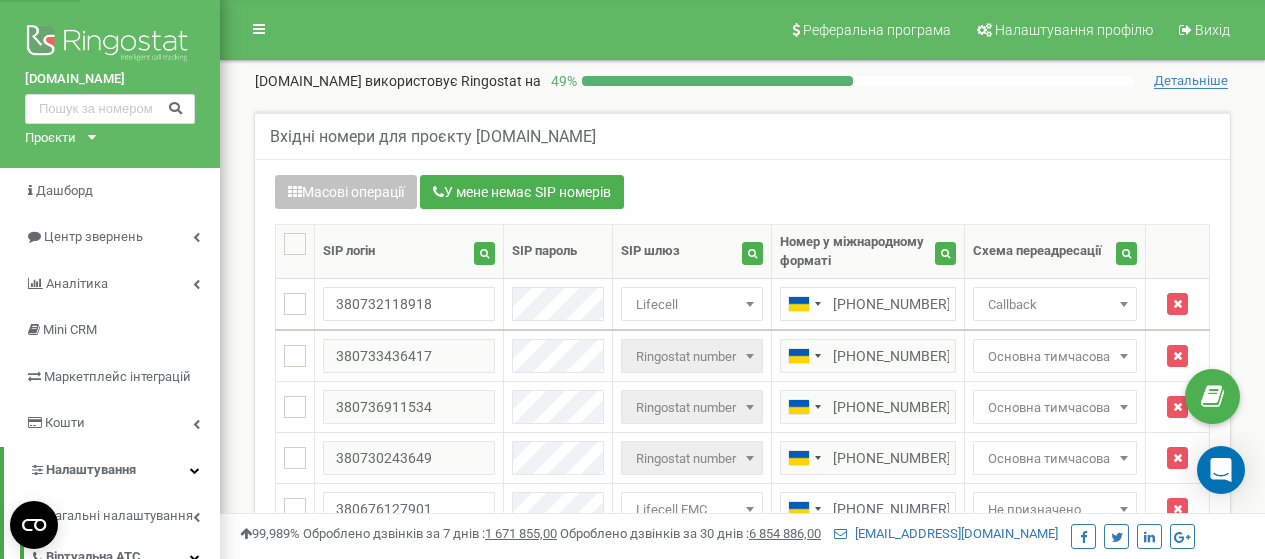 scroll, scrollTop: 0, scrollLeft: 0, axis: both 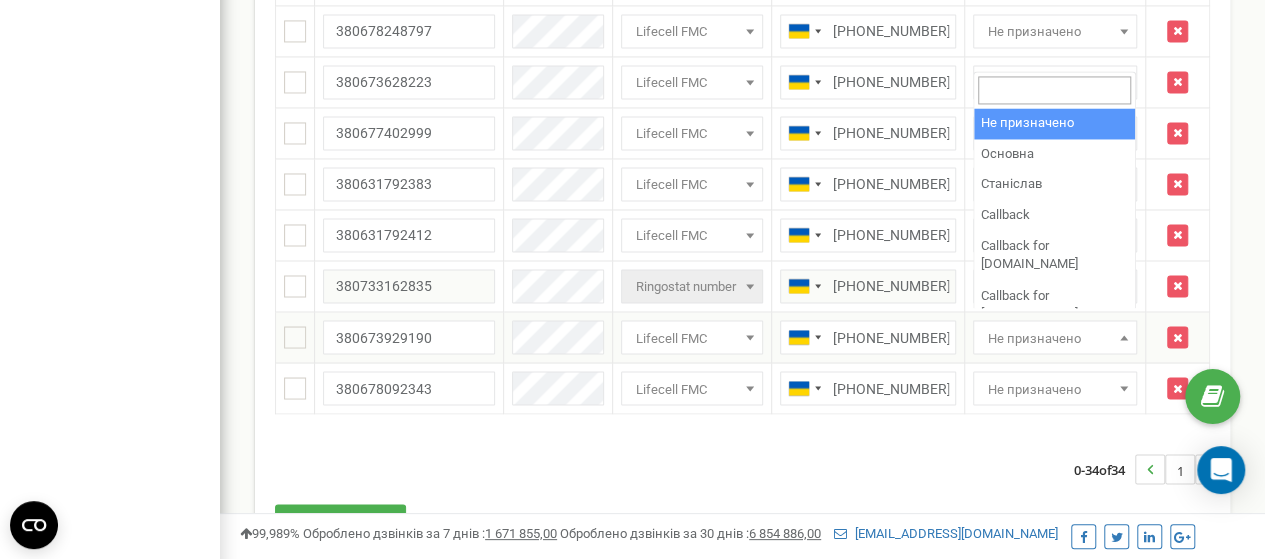 click on "Не призначено" at bounding box center [1055, 338] 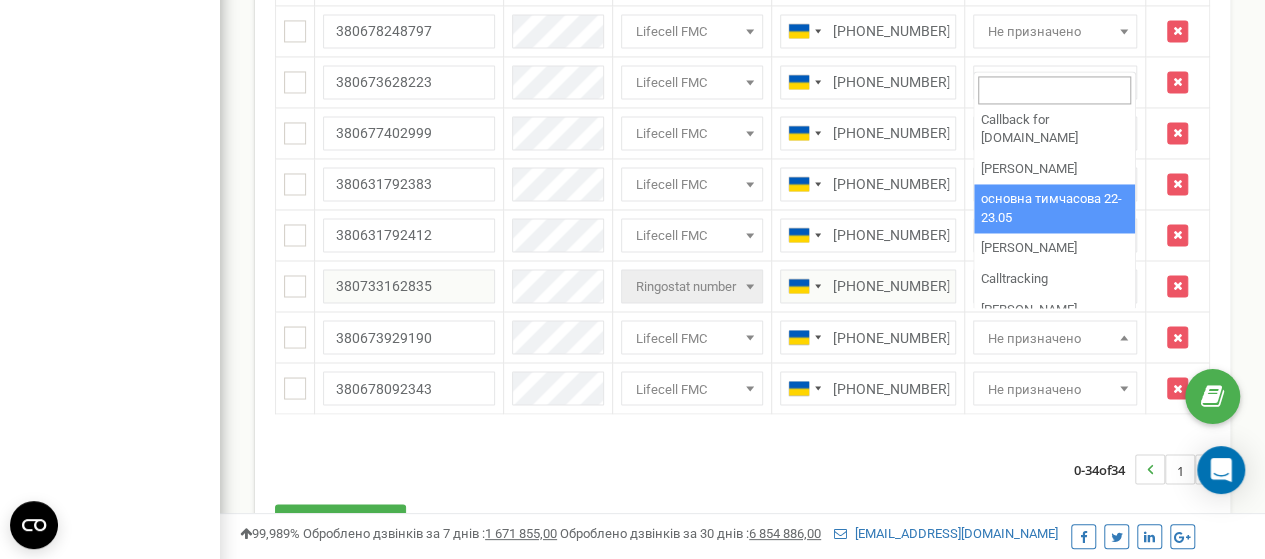 scroll, scrollTop: 326, scrollLeft: 0, axis: vertical 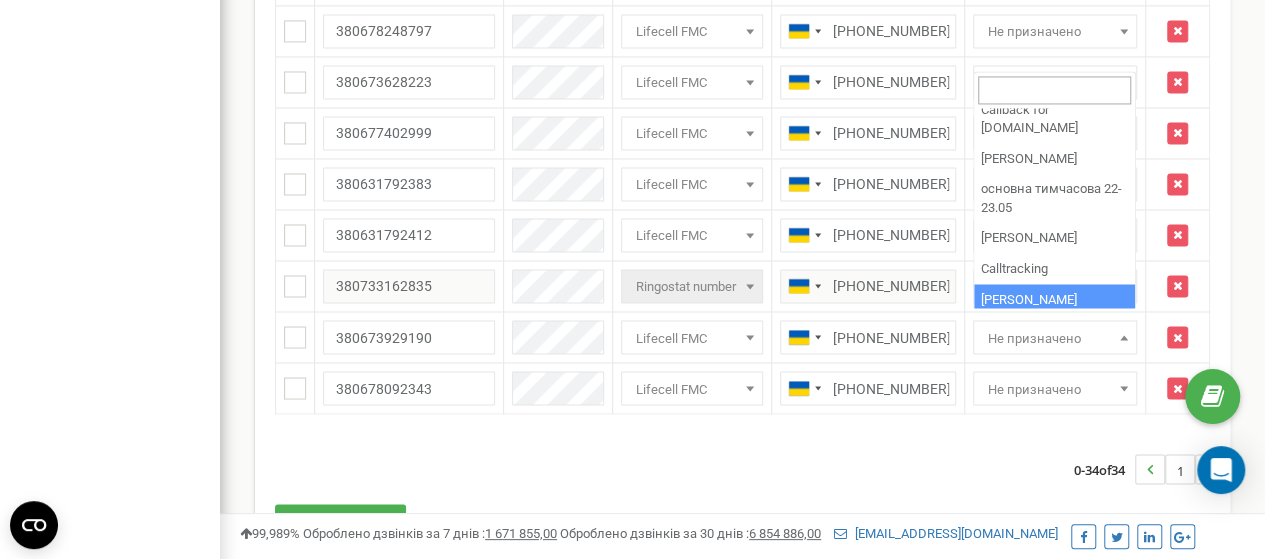 click on "0-34  of  34
1" at bounding box center [742, 469] 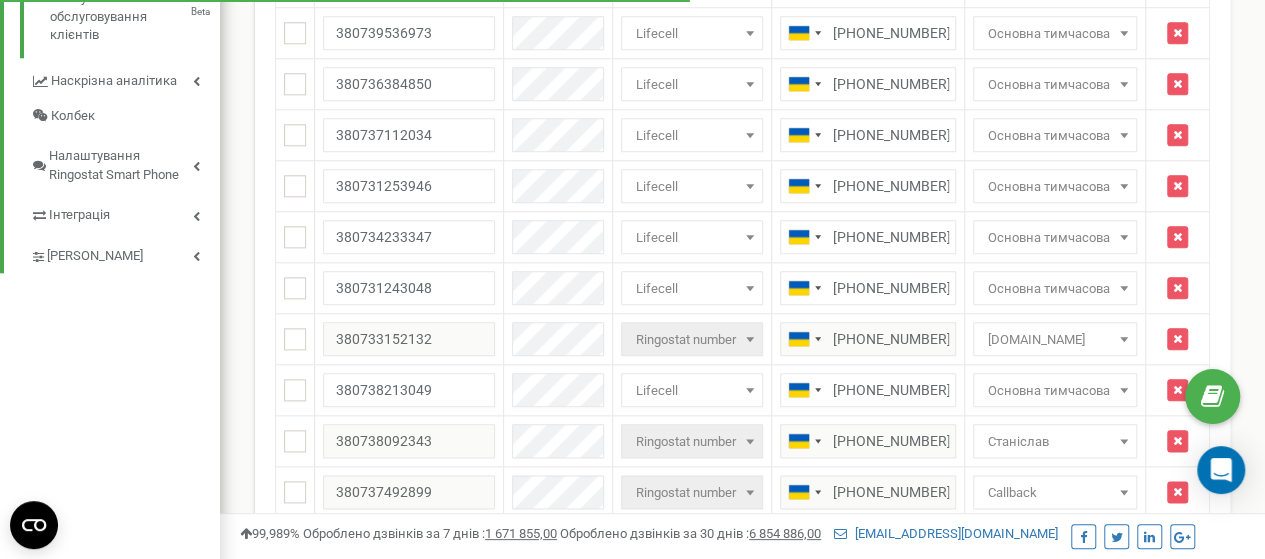scroll, scrollTop: 955, scrollLeft: 0, axis: vertical 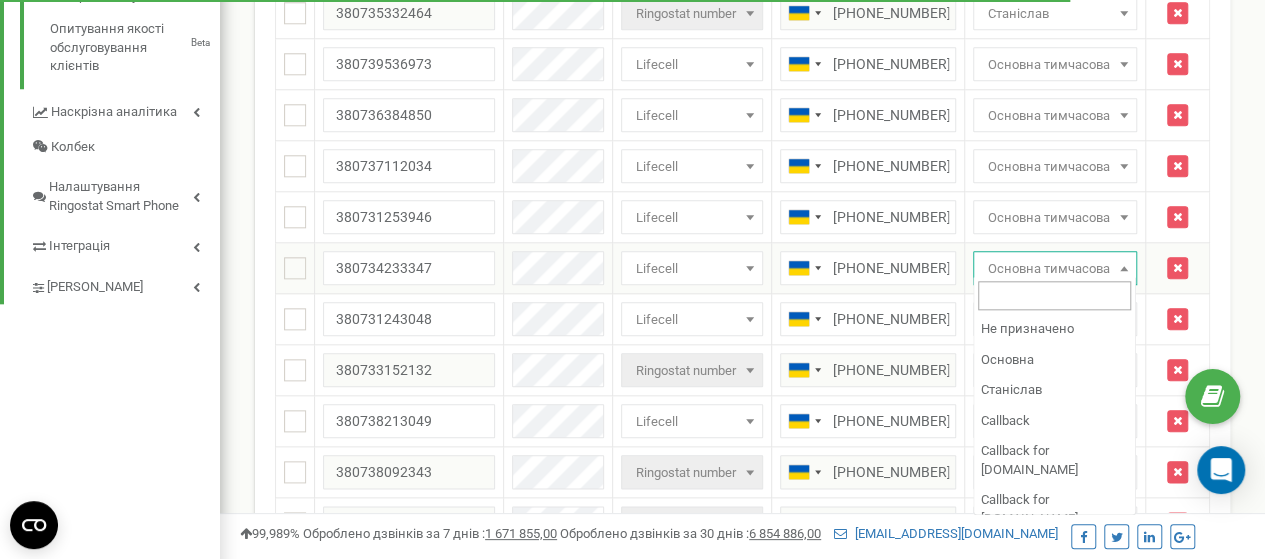 click at bounding box center [1124, 268] 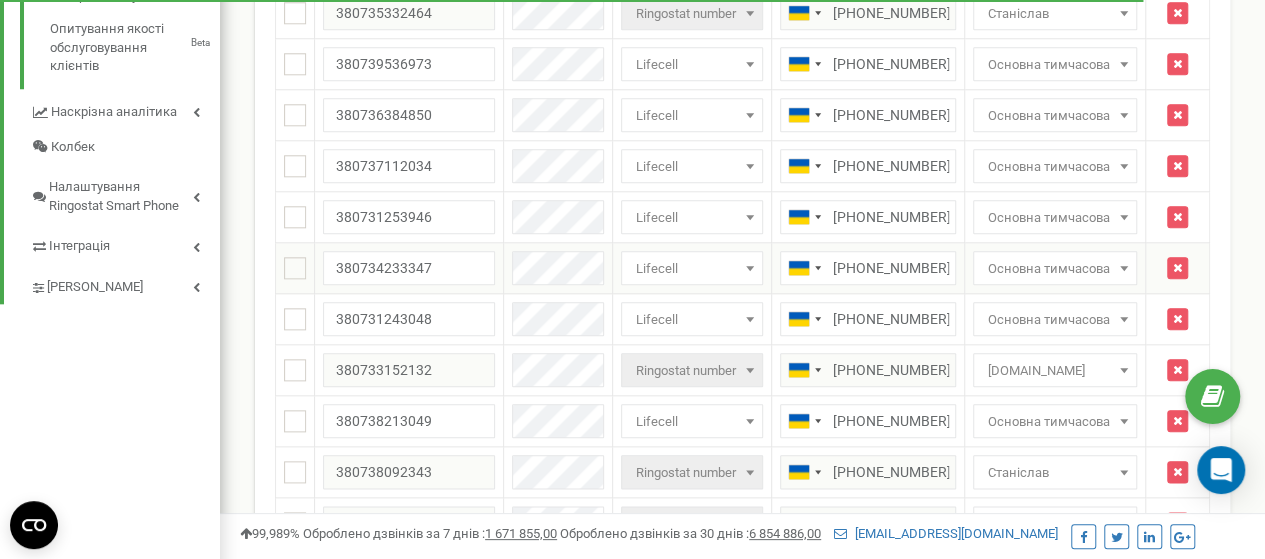 click at bounding box center (1124, 268) 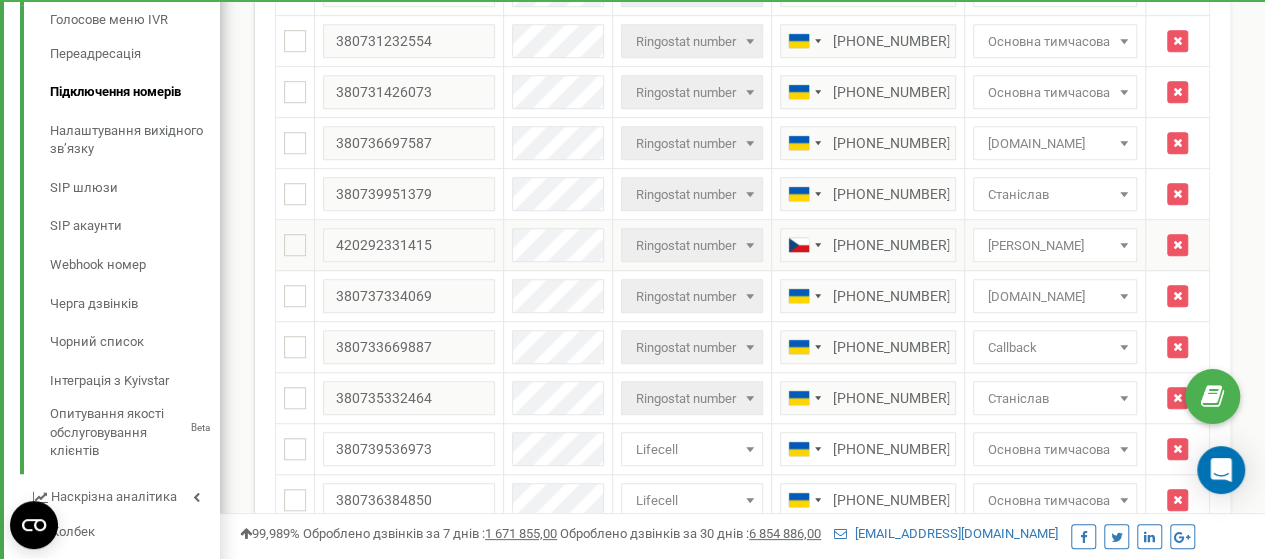 scroll, scrollTop: 355, scrollLeft: 0, axis: vertical 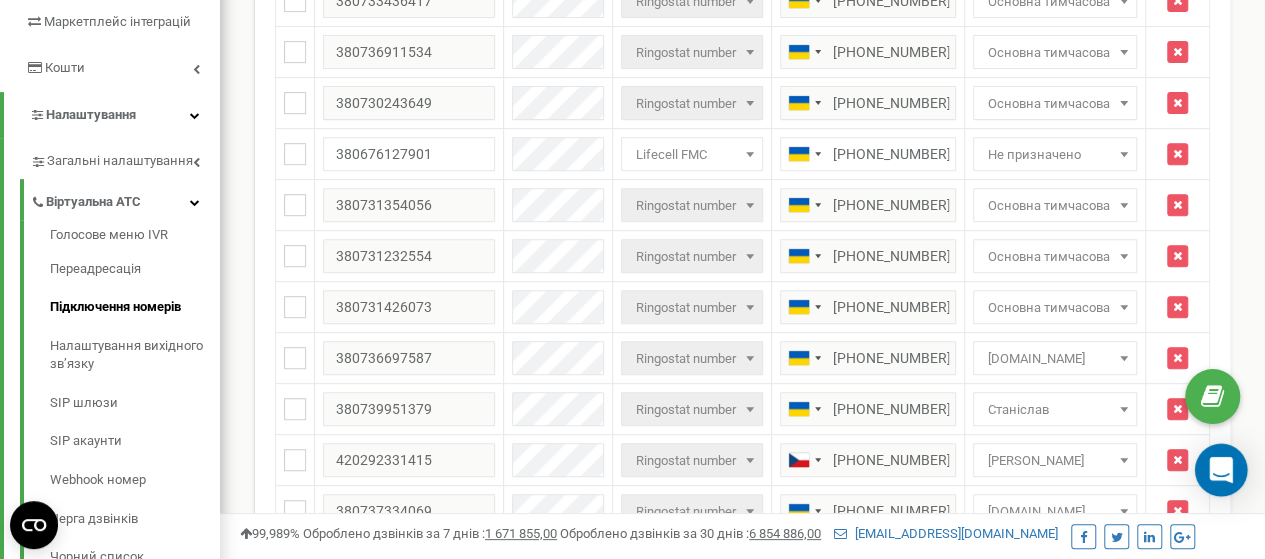 click 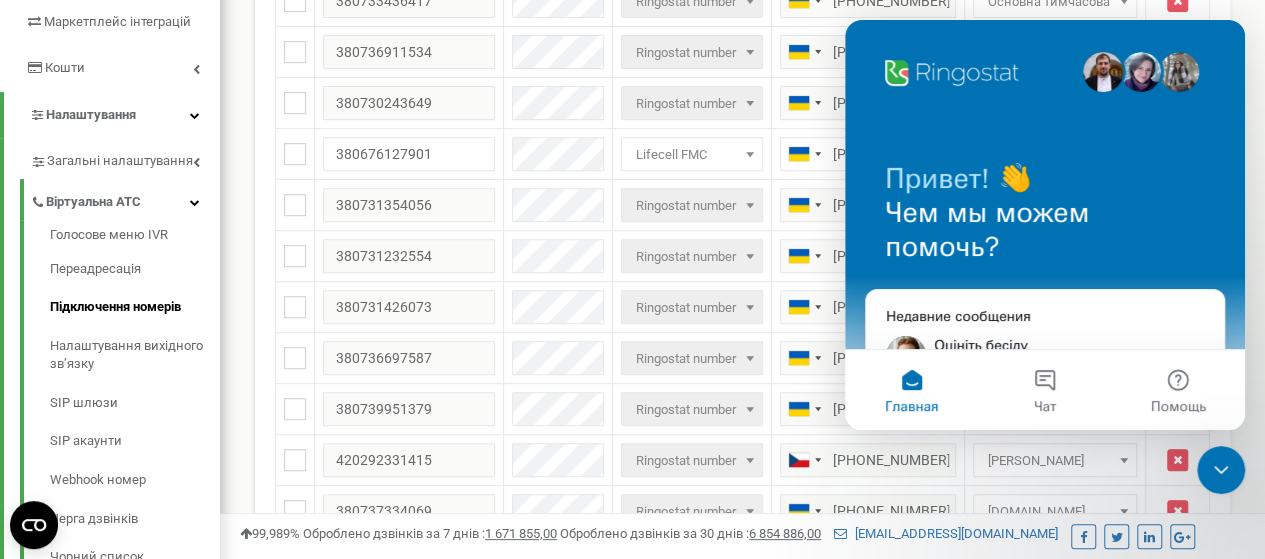 scroll, scrollTop: 0, scrollLeft: 0, axis: both 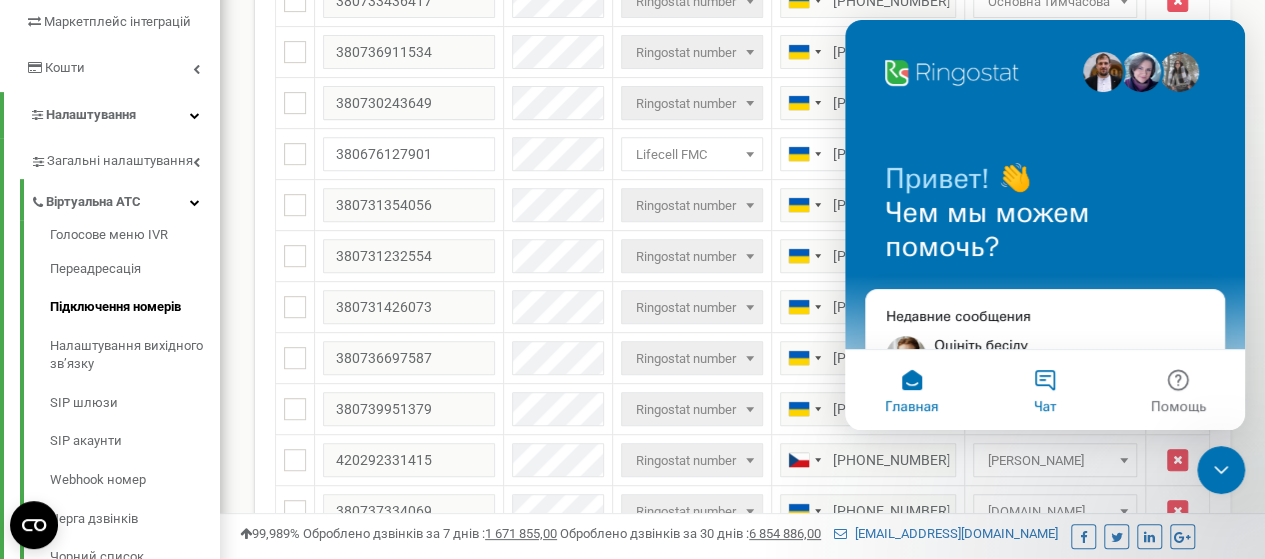 click on "Чат" at bounding box center [1044, 390] 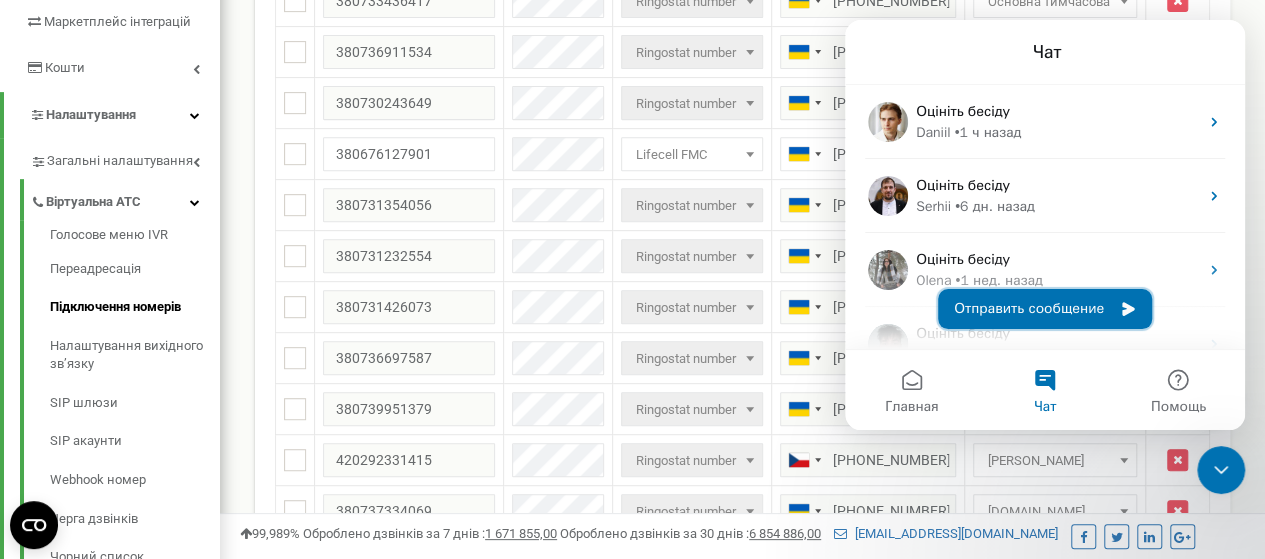click on "Отправить сообщение" at bounding box center (1045, 309) 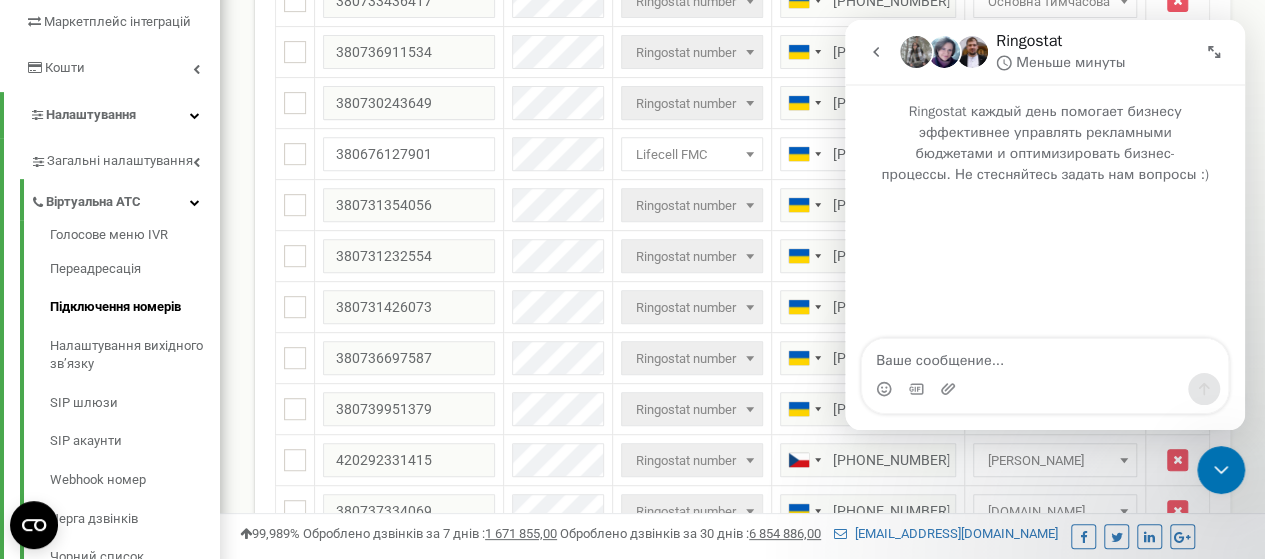 click at bounding box center [1045, 356] 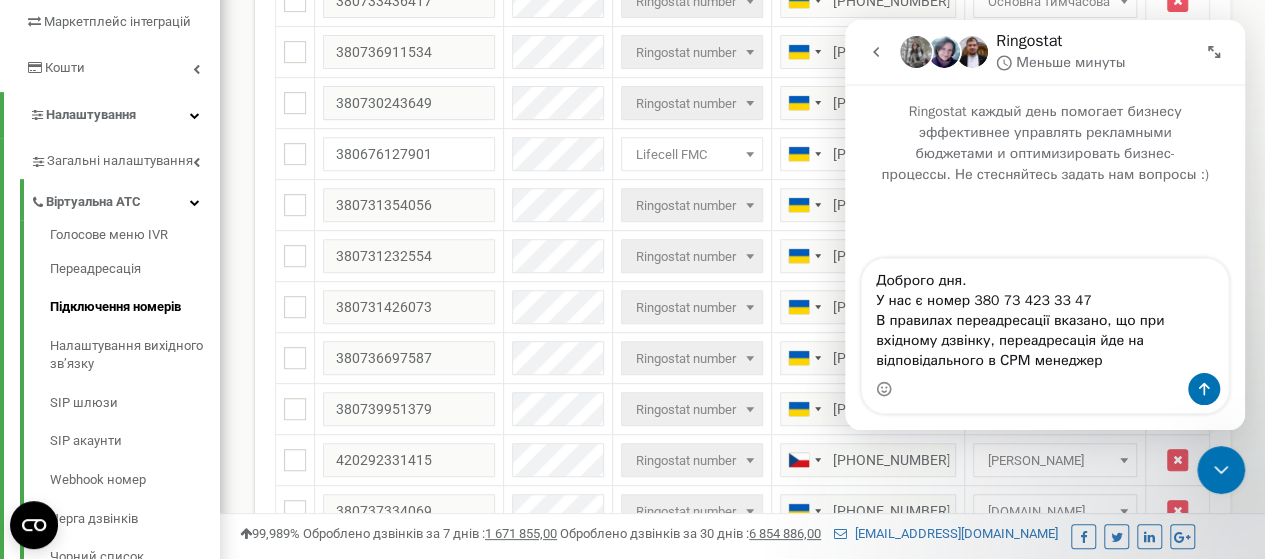 drag, startPoint x: 991, startPoint y: 363, endPoint x: 909, endPoint y: 372, distance: 82.492424 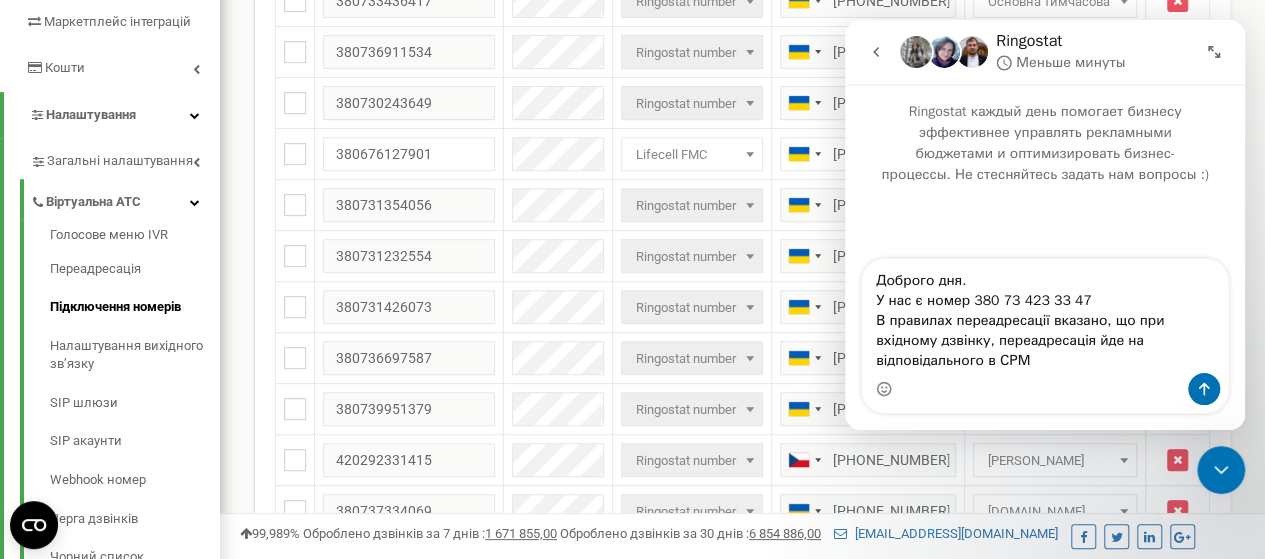 click on "Доброго дня.
У нас є номер 380 73 423 33 47
В правилах переадресації вказано, що при вхідному дзвінку, переадресація йде на відповідального в СРМ" at bounding box center [1045, 316] 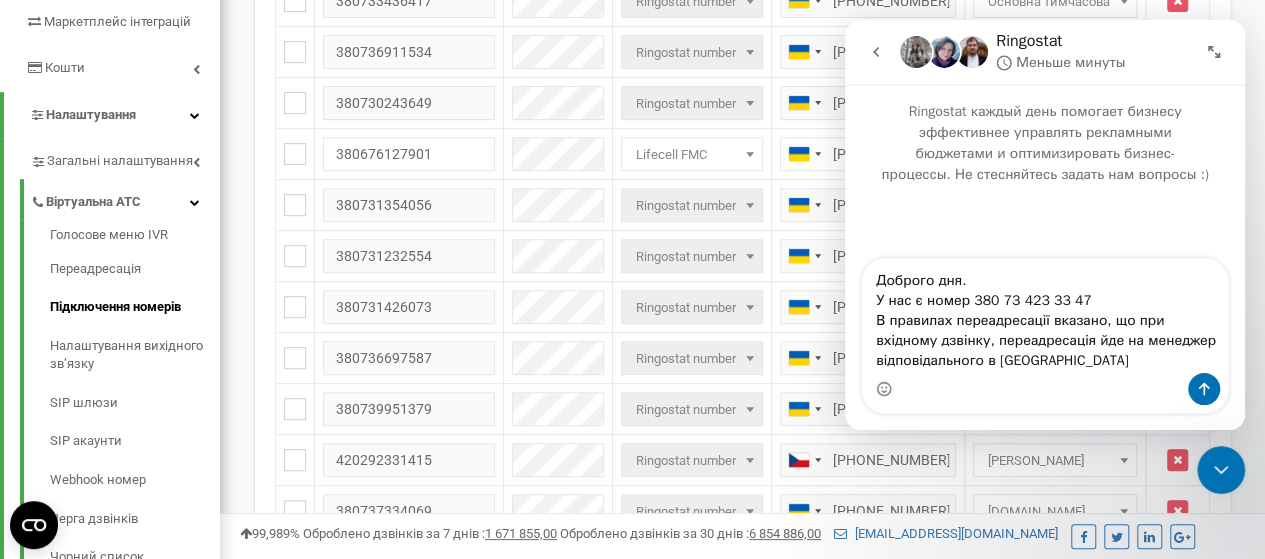 click on "Доброго дня.
У нас є номер 380 73 423 33 47
В правилах переадресації вказано, що при вхідному дзвінку, переадресація йде на менеджер відповідального в СРМ" at bounding box center (1045, 316) 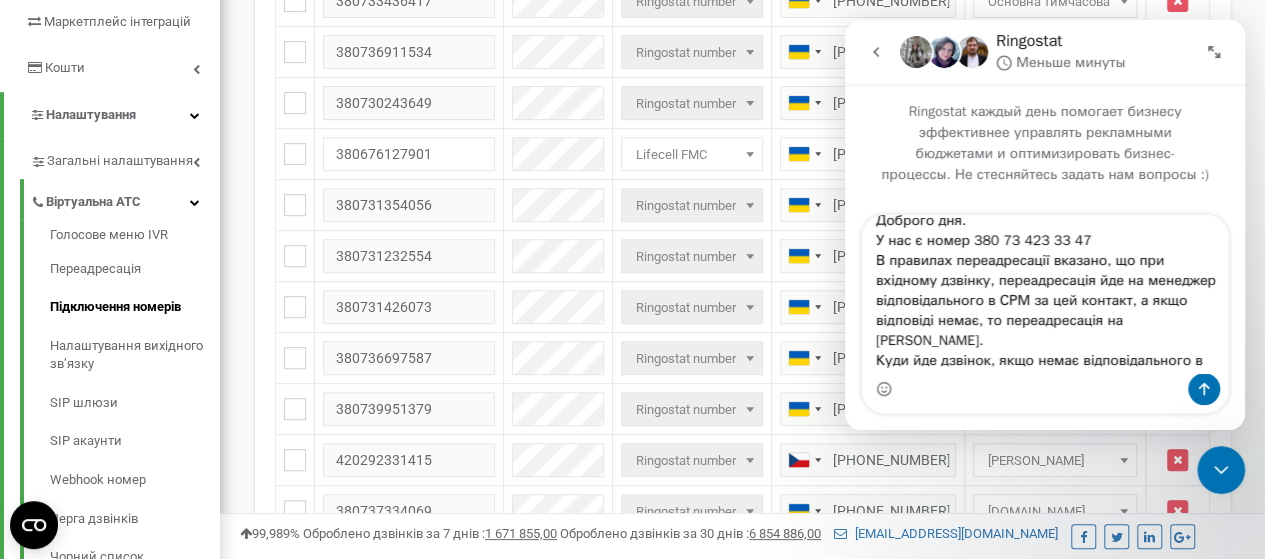 scroll, scrollTop: 33, scrollLeft: 0, axis: vertical 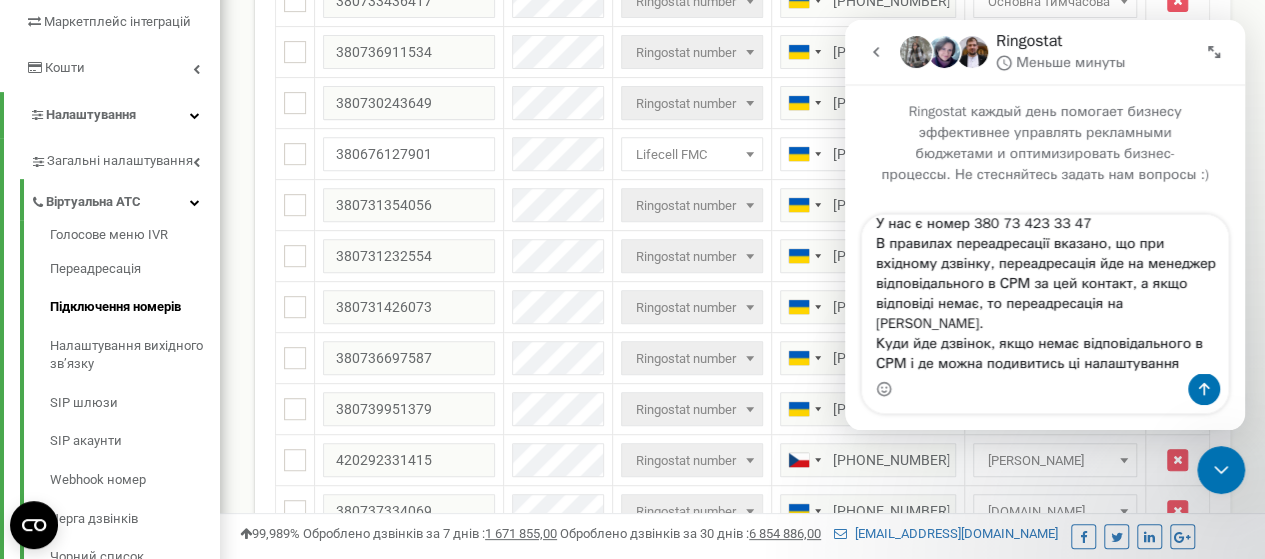 drag, startPoint x: 1083, startPoint y: 266, endPoint x: 1064, endPoint y: 267, distance: 19.026299 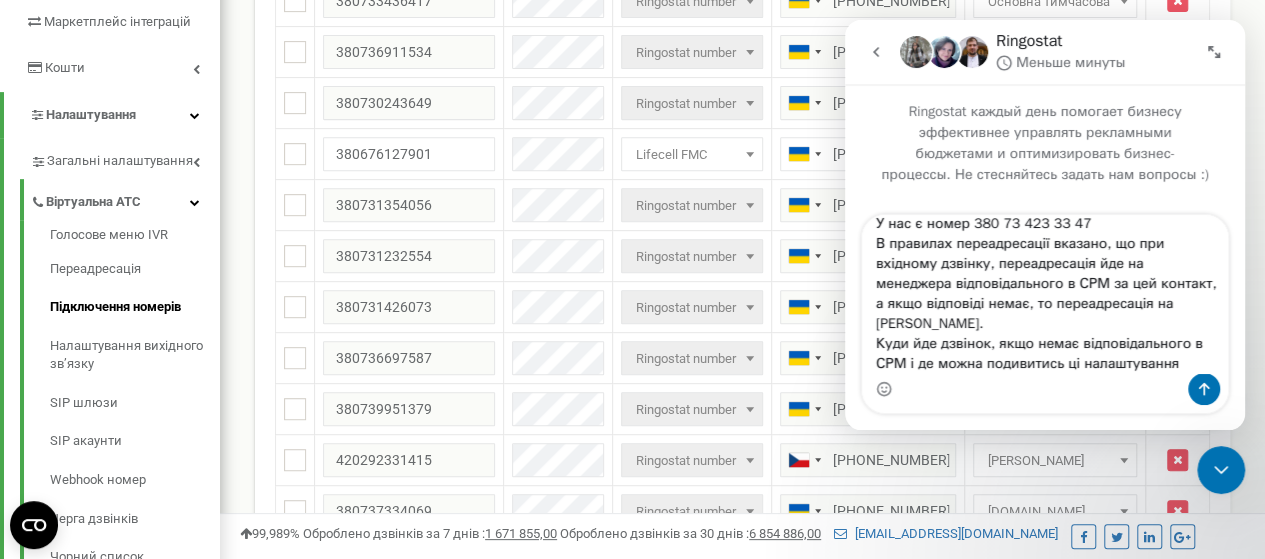 click on "Доброго дня.
У нас є номер 380 73 423 33 47
В правилах переадресації вказано, що при вхідному дзвінку, переадресація йде на менеджера відповідального в СРМ за цей контакт, а якщо відповіді немає, то переадресація на Богдана Шевченко.
Куди йде дзвінок, якщо немає відповідального в СРМ і де можна подивитись ці налаштування" at bounding box center (1045, 294) 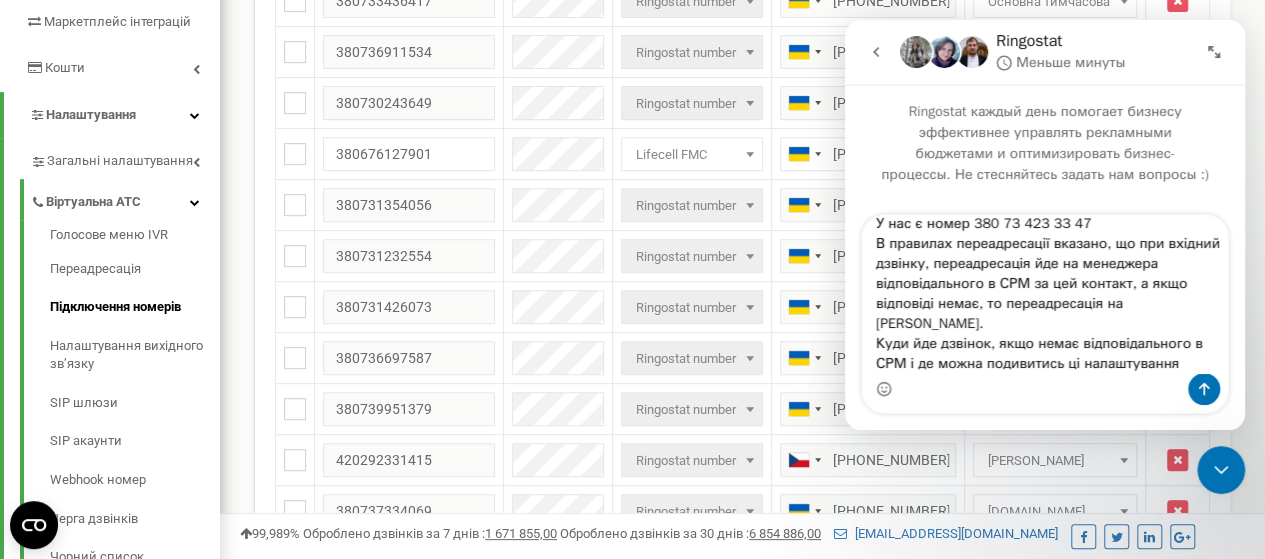 click on "Доброго дня.
У нас є номер 380 73 423 33 47
В правилах переадресації вказано, що при вхідний дзвінку, переадресація йде на менеджера відповідального в СРМ за цей контакт, а якщо відповіді немає, то переадресація на Богдана Шевченко.
Куди йде дзвінок, якщо немає відповідального в СРМ і де можна подивитись ці налаштування" at bounding box center (1045, 294) 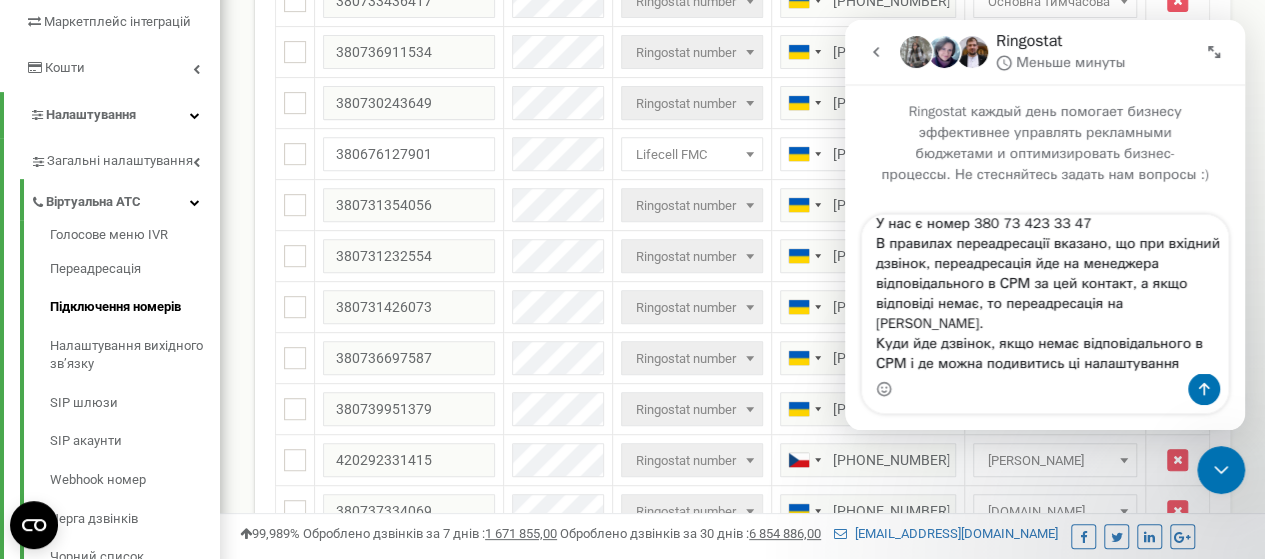 drag, startPoint x: 1021, startPoint y: 267, endPoint x: 928, endPoint y: 269, distance: 93.0215 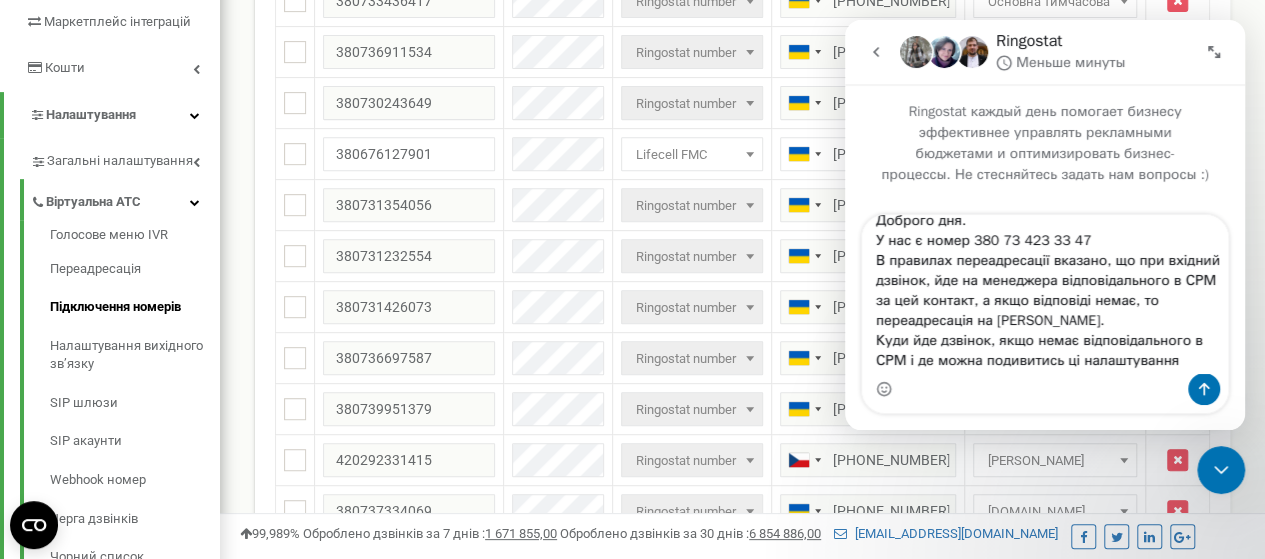 scroll, scrollTop: 16, scrollLeft: 0, axis: vertical 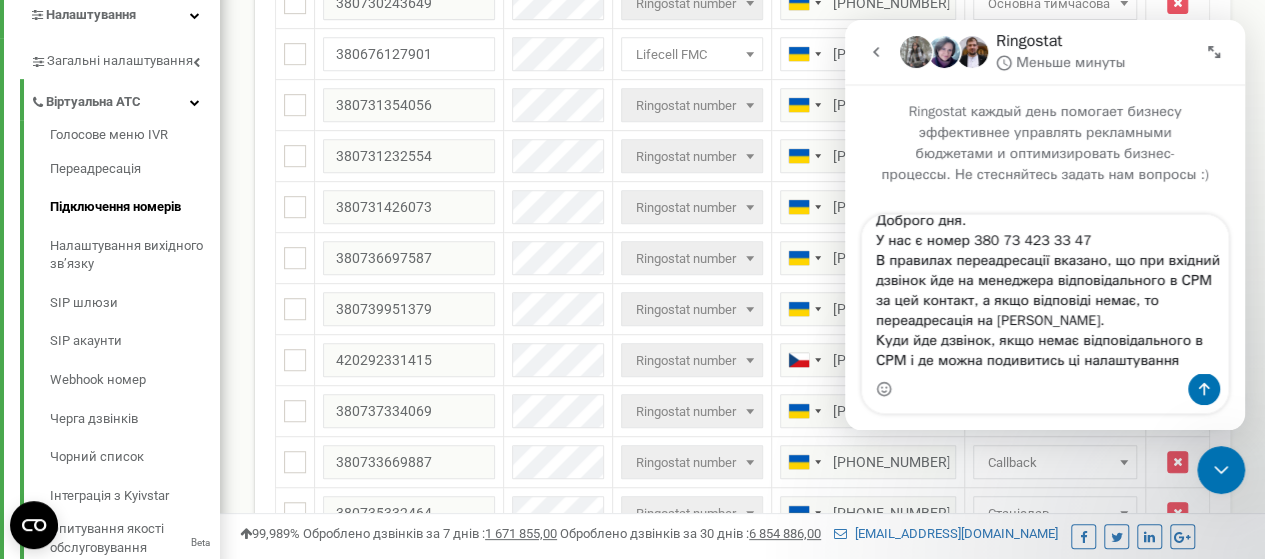 click on "Доброго дня.
У нас є номер 380 73 423 33 47
В правилах переадресації вказано, що при вхідний дзвінок йде на менеджера відповідального в СРМ за цей контакт, а якщо відповіді немає, то переадресація на Богдана Шевченко.
Куди йде дзвінок, якщо немає відповідального в СРМ і де можна подивитись ці налаштування" at bounding box center (1045, 294) 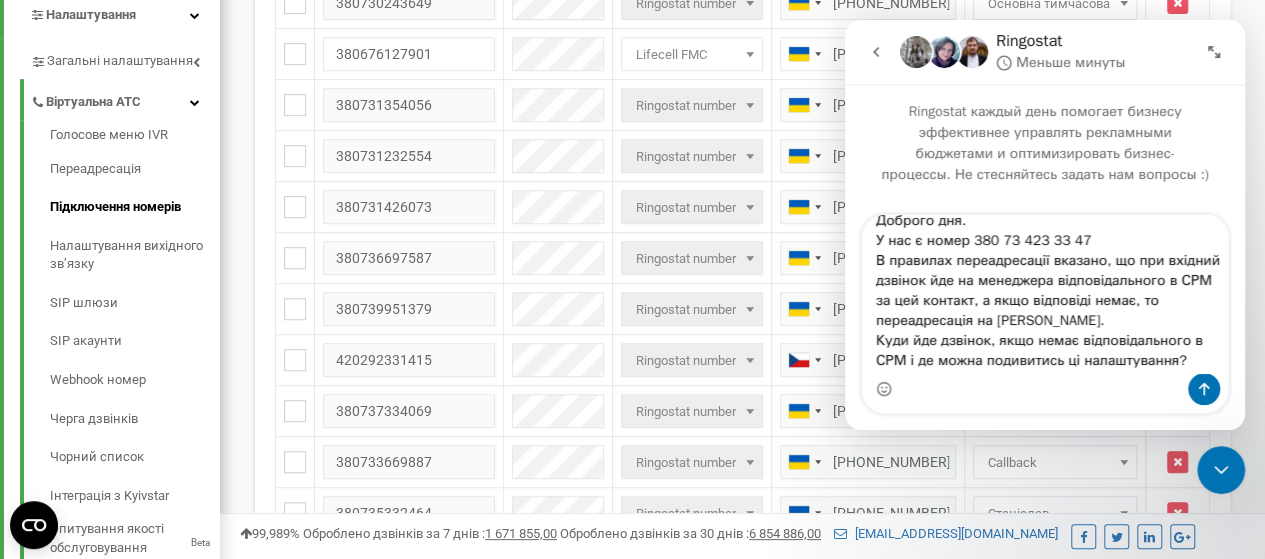 type on "Доброго дня.
У нас є номер 380 73 423 33 47
В правилах переадресації вказано, що при вхідний дзвінок йде на менеджера відповідального в СРМ за цей контакт, а якщо відповіді немає, то переадресація на Богдана Шевченко.
Куди йде дзвінок, якщо немає відповідального в СРМ і де можна подивитись ці налаштування?" 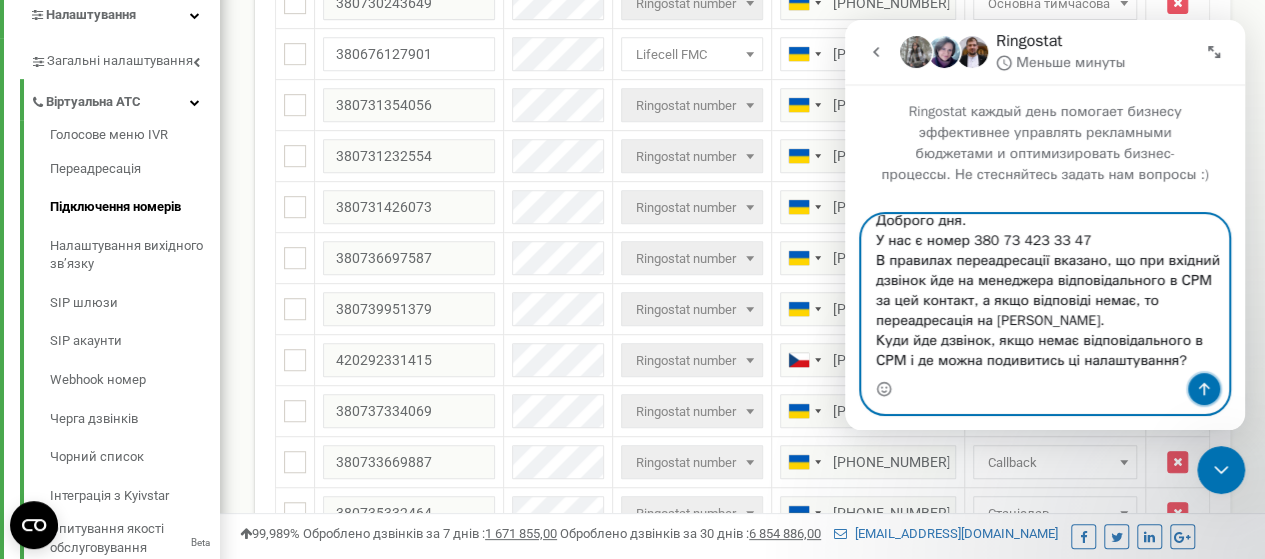 click at bounding box center [1204, 389] 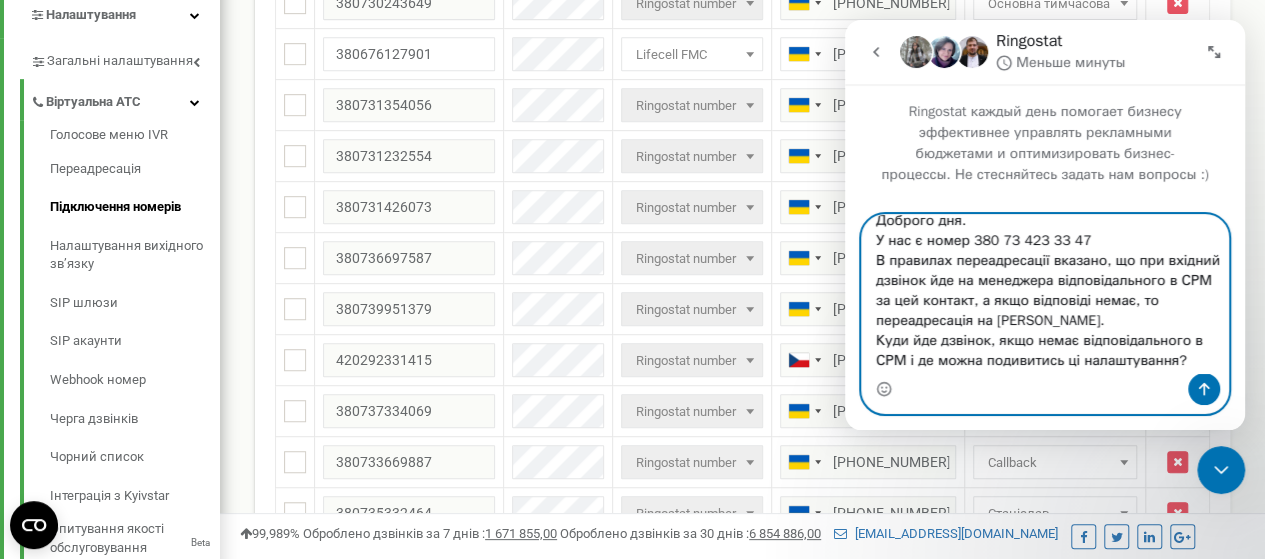 type 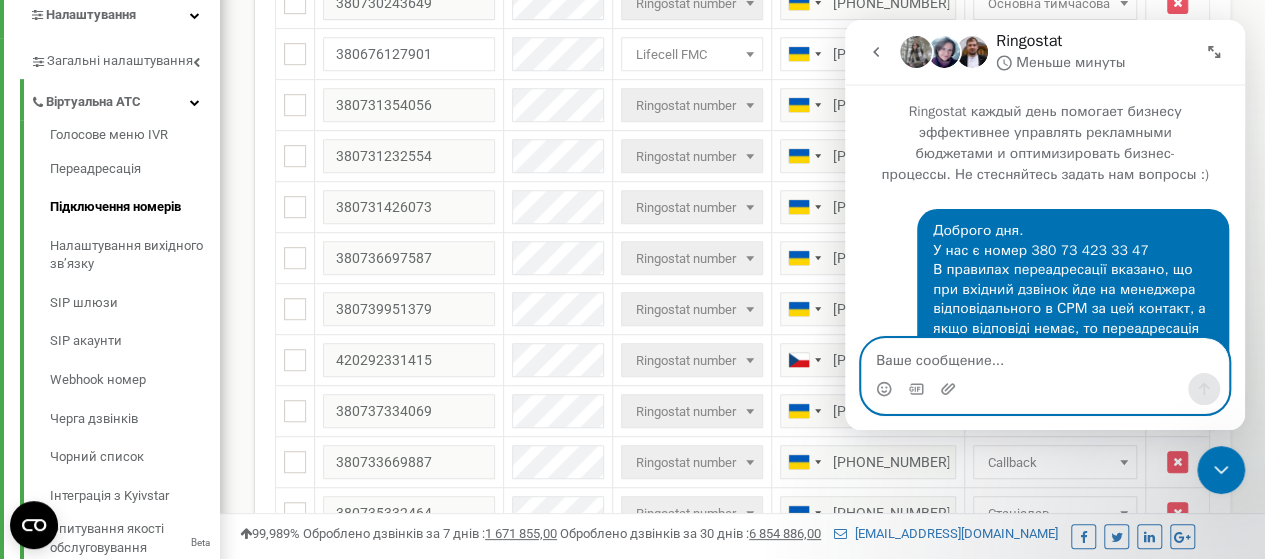 scroll, scrollTop: 0, scrollLeft: 0, axis: both 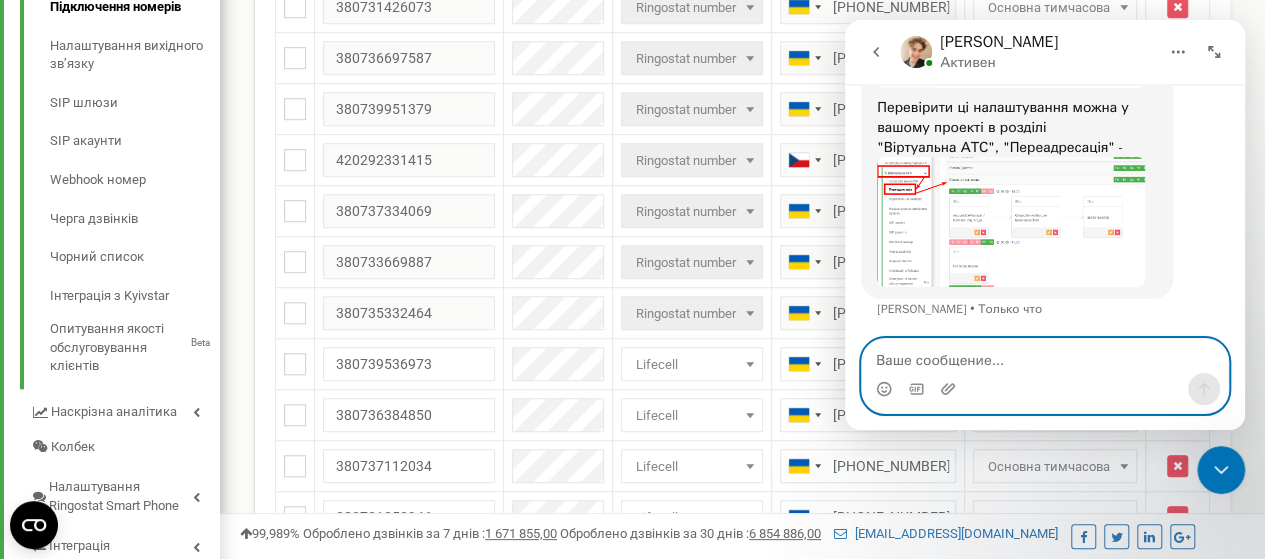 click at bounding box center [1045, 356] 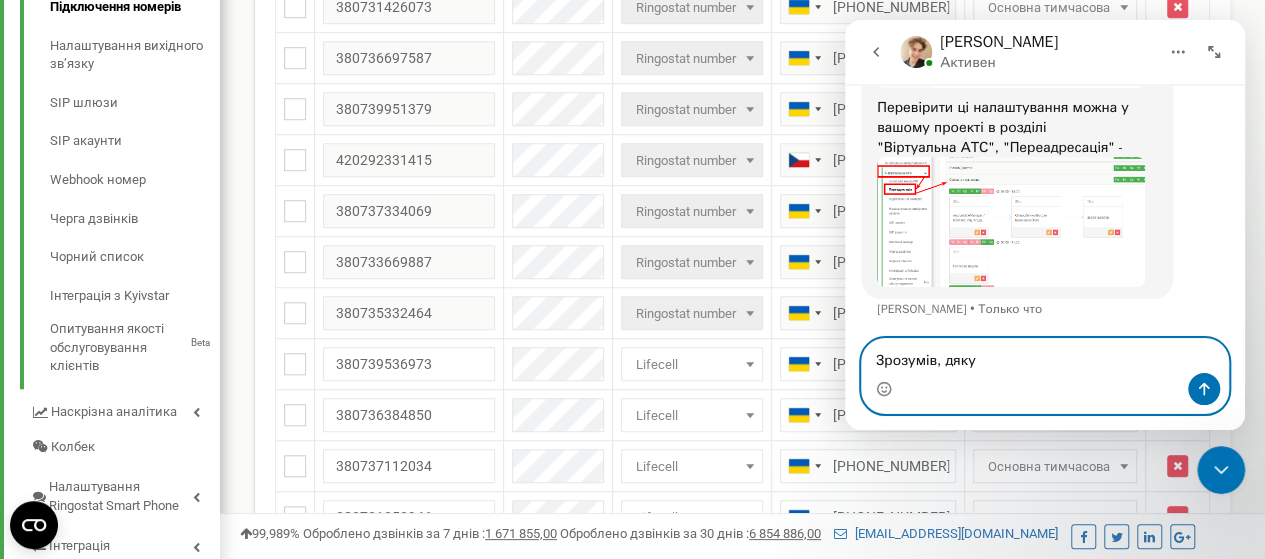 type on "Зрозумів, дякую" 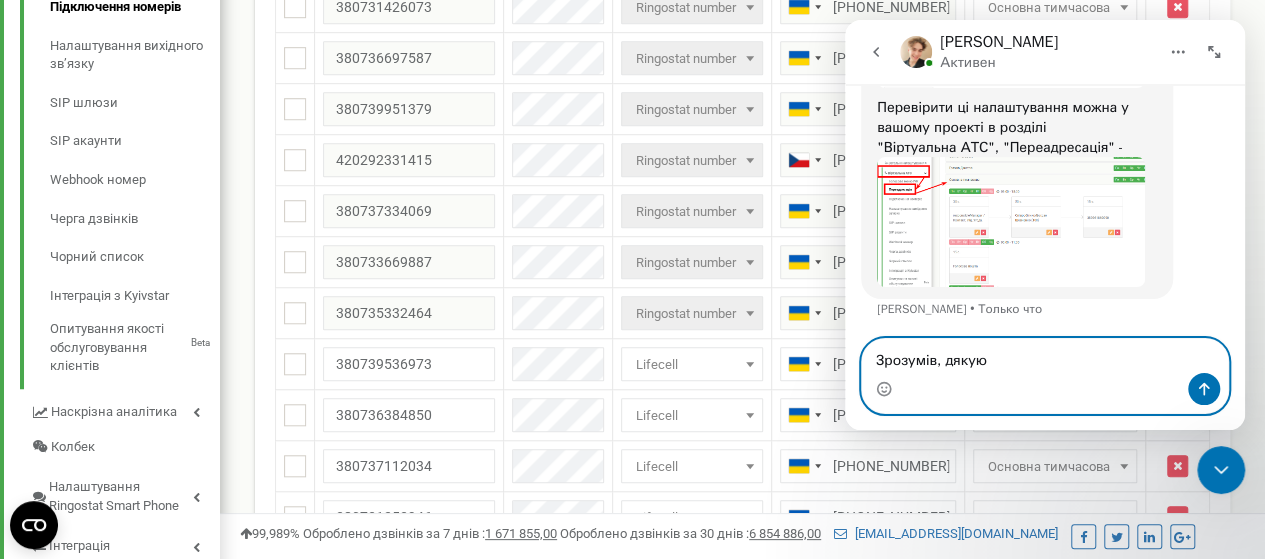 type 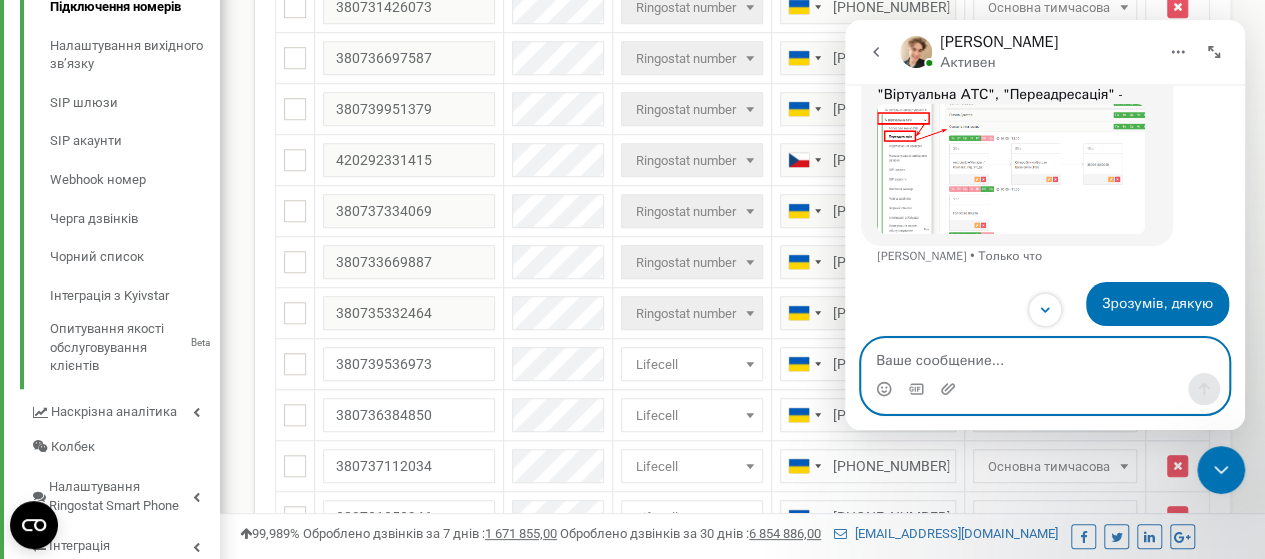 scroll, scrollTop: 909, scrollLeft: 0, axis: vertical 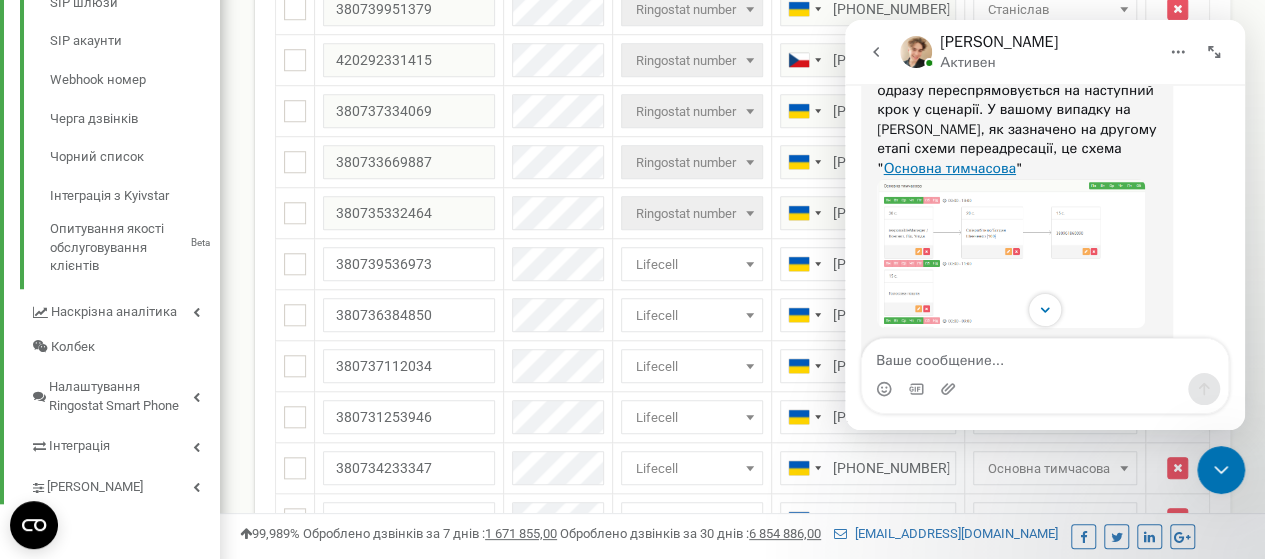 click at bounding box center [1011, 254] 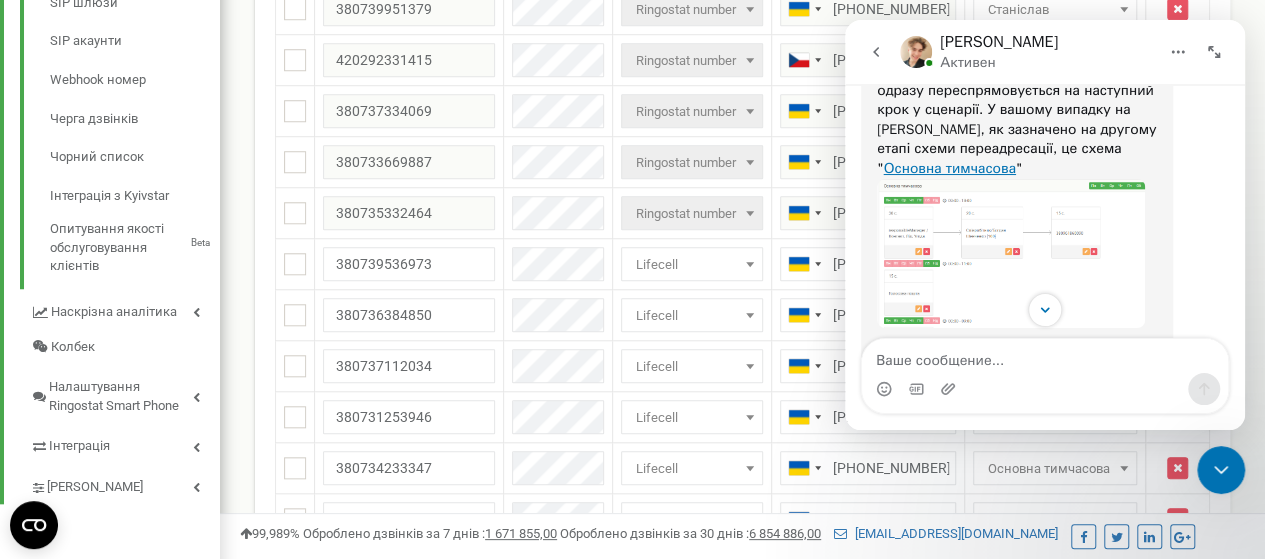 scroll, scrollTop: 0, scrollLeft: 0, axis: both 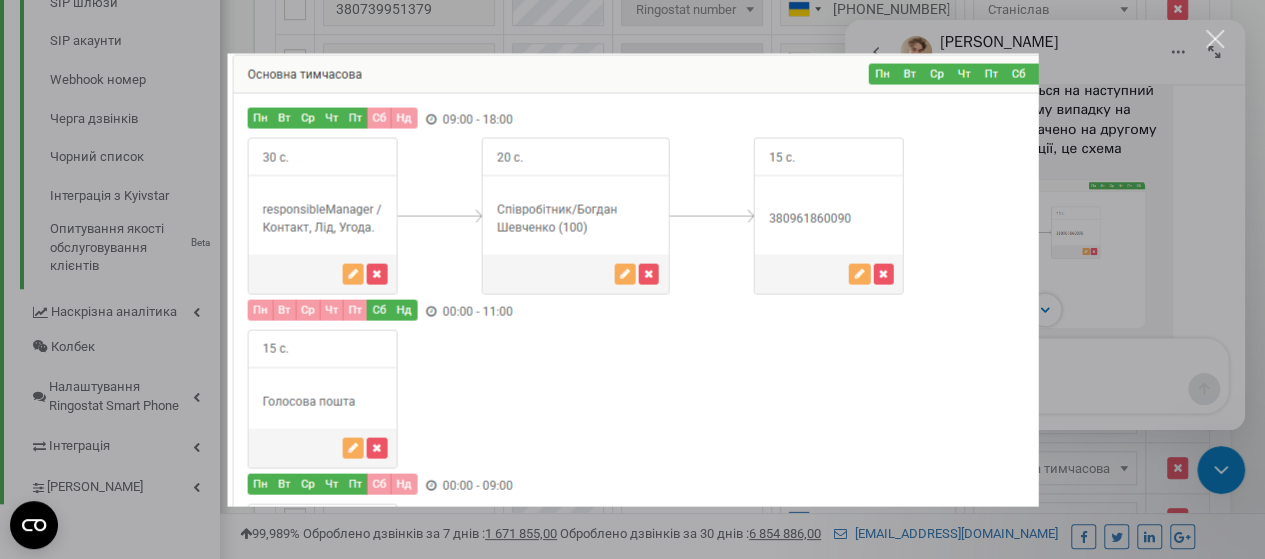 click at bounding box center [1215, 39] 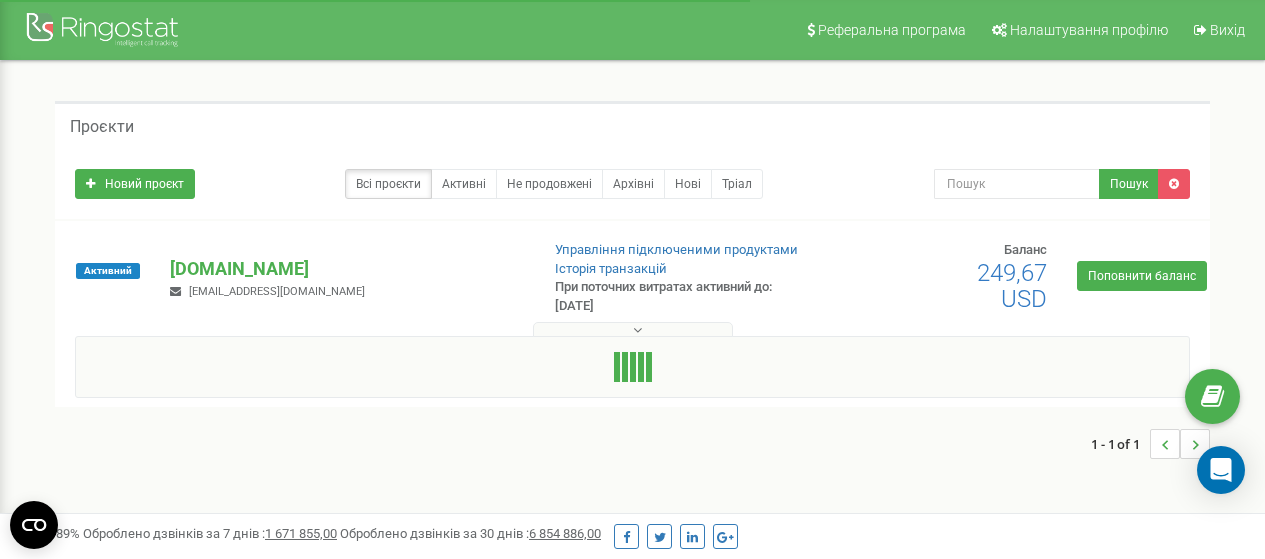 scroll, scrollTop: 0, scrollLeft: 0, axis: both 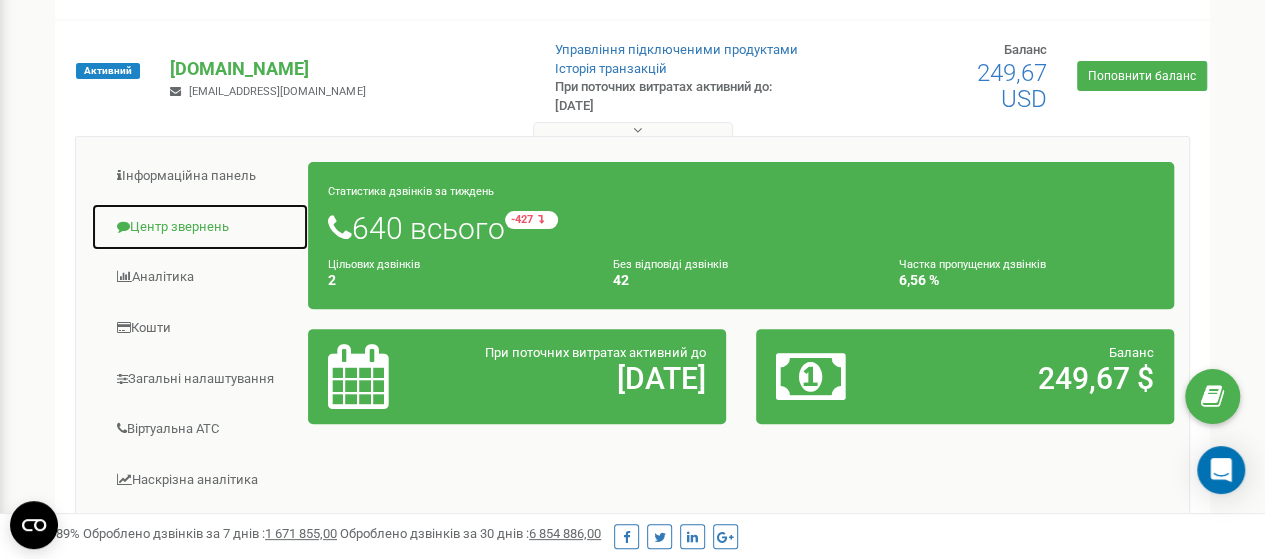 click on "Центр звернень" 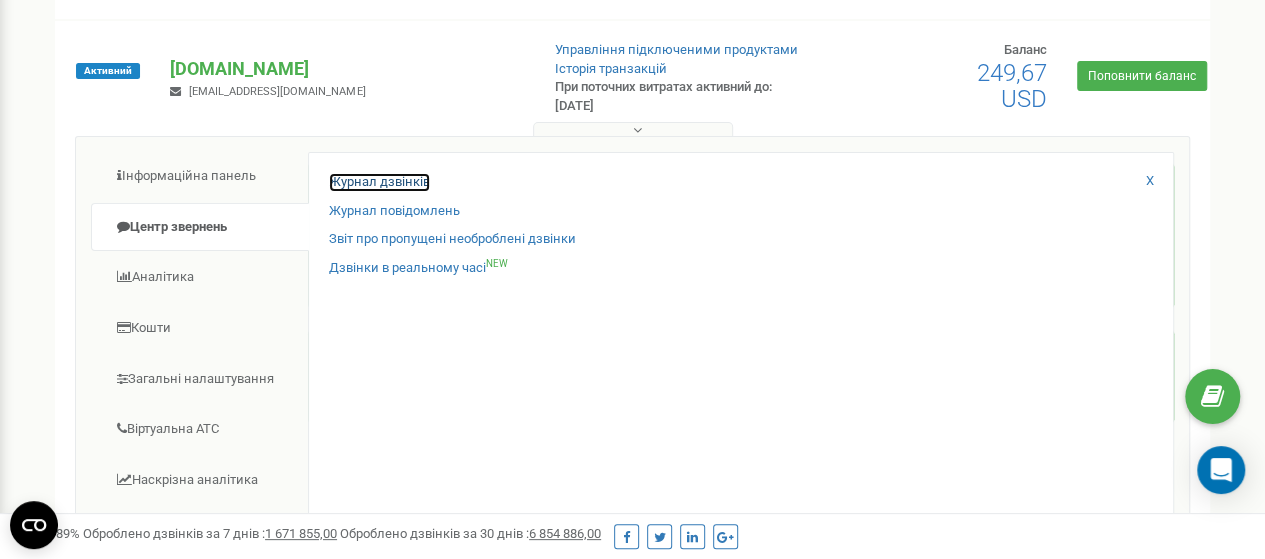 click on "Журнал дзвінків" 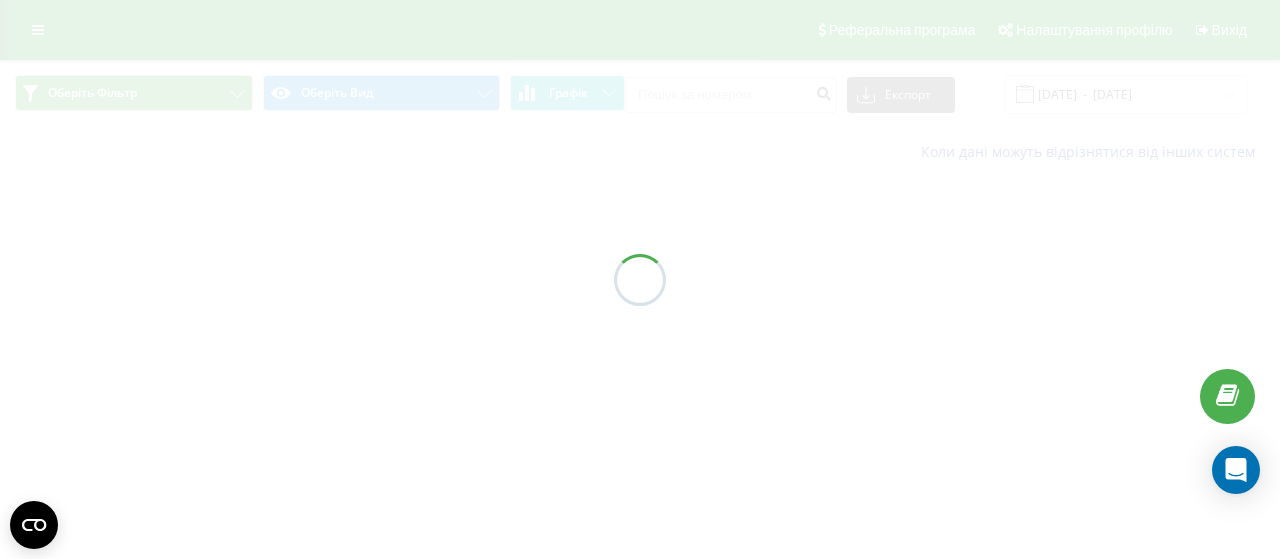 scroll, scrollTop: 0, scrollLeft: 0, axis: both 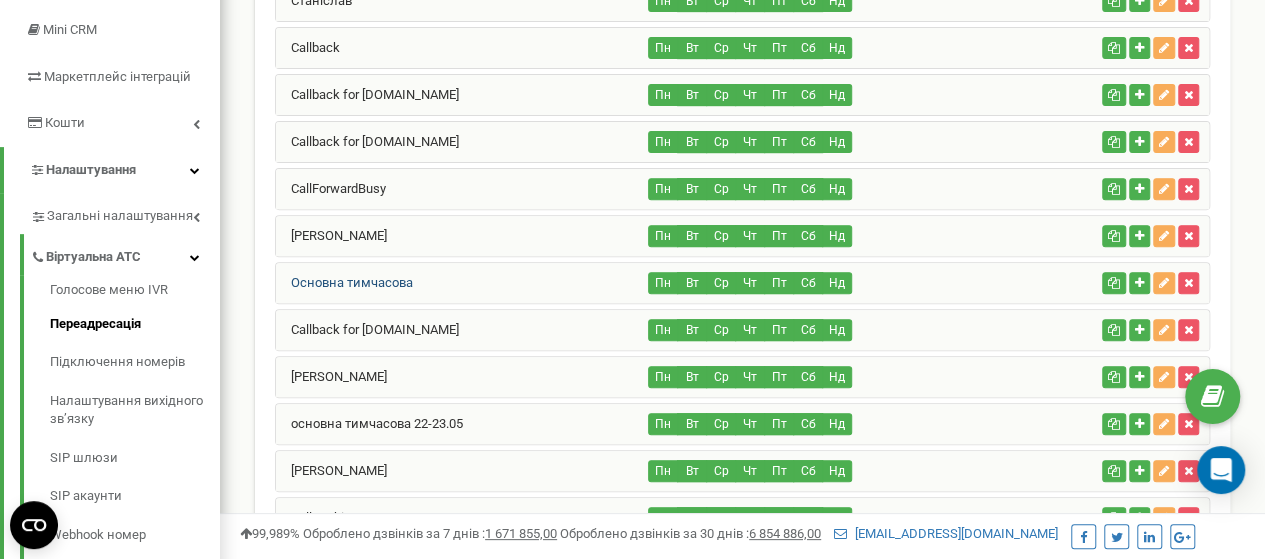 click on "Основна тимчасова" at bounding box center [344, 282] 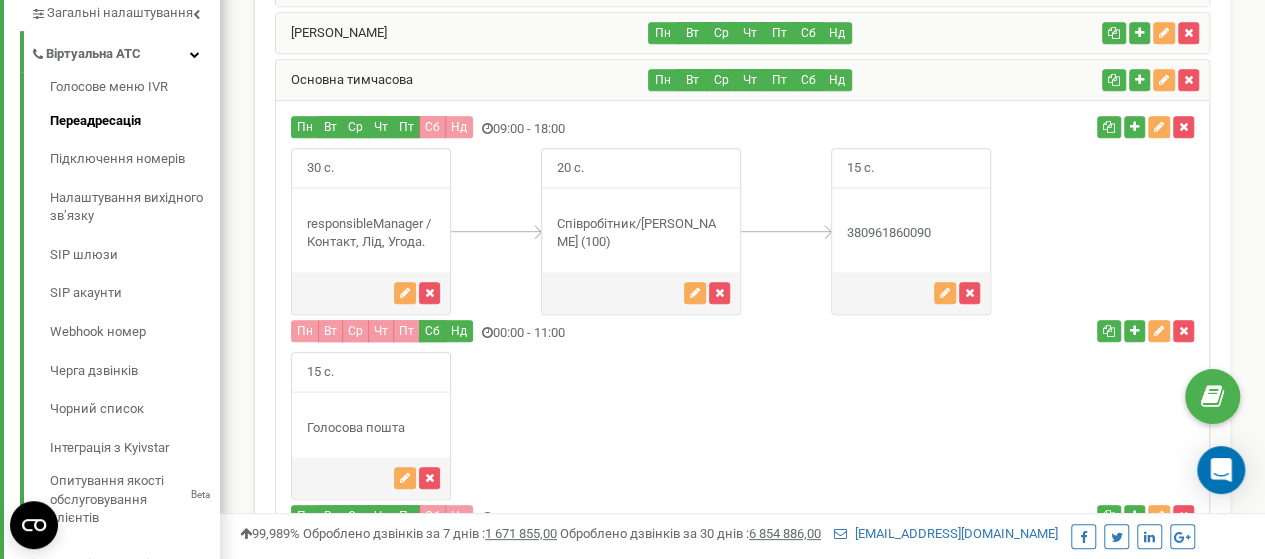 scroll, scrollTop: 500, scrollLeft: 0, axis: vertical 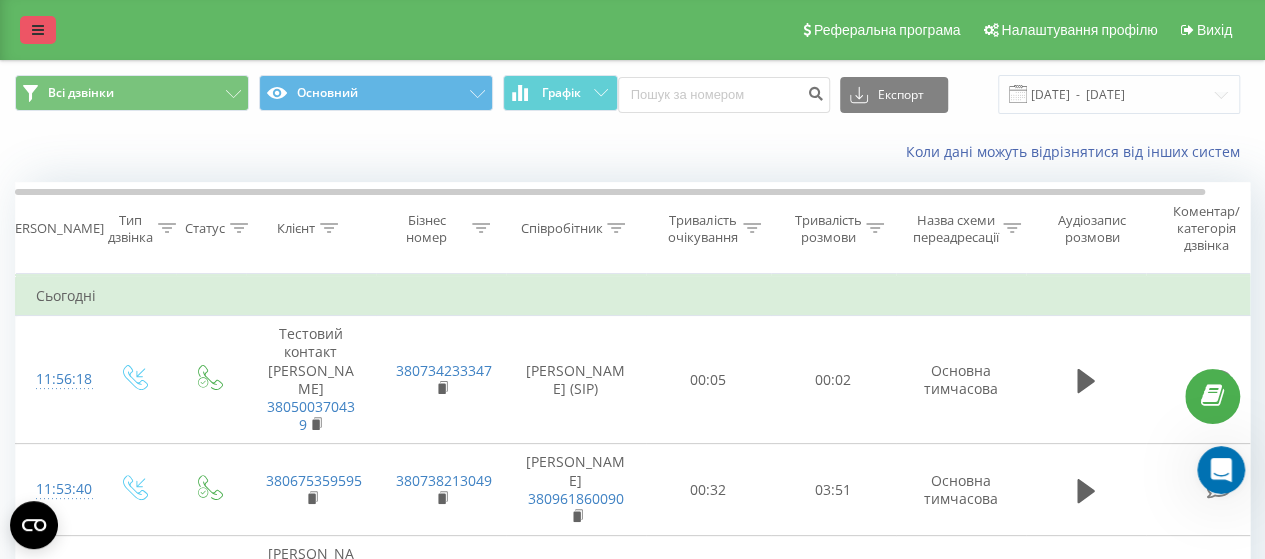 click at bounding box center (38, 30) 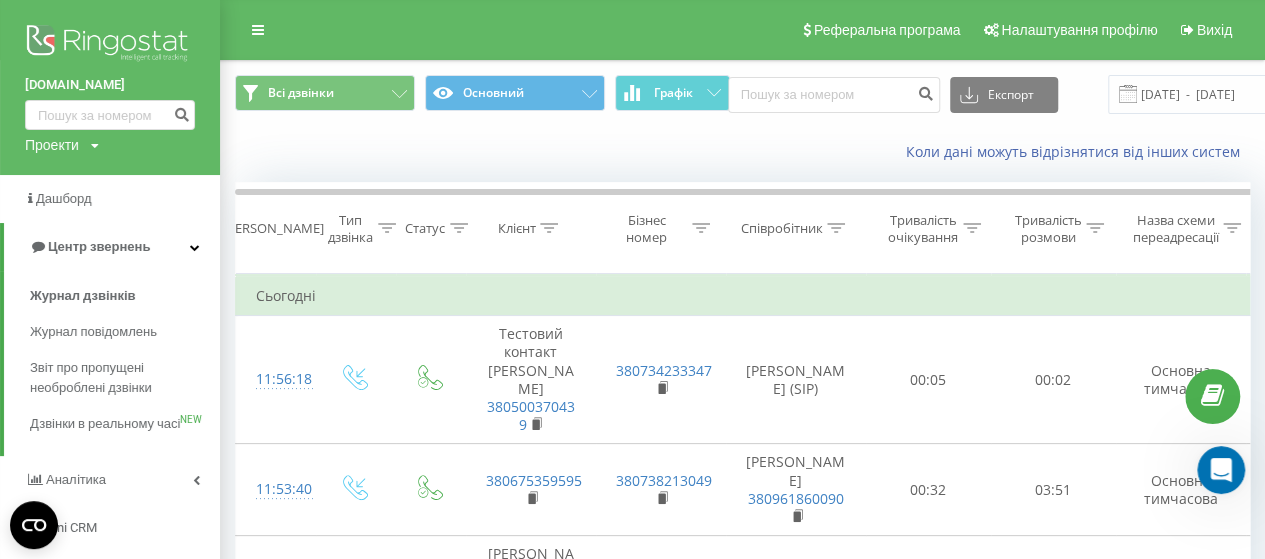 click at bounding box center [110, 45] 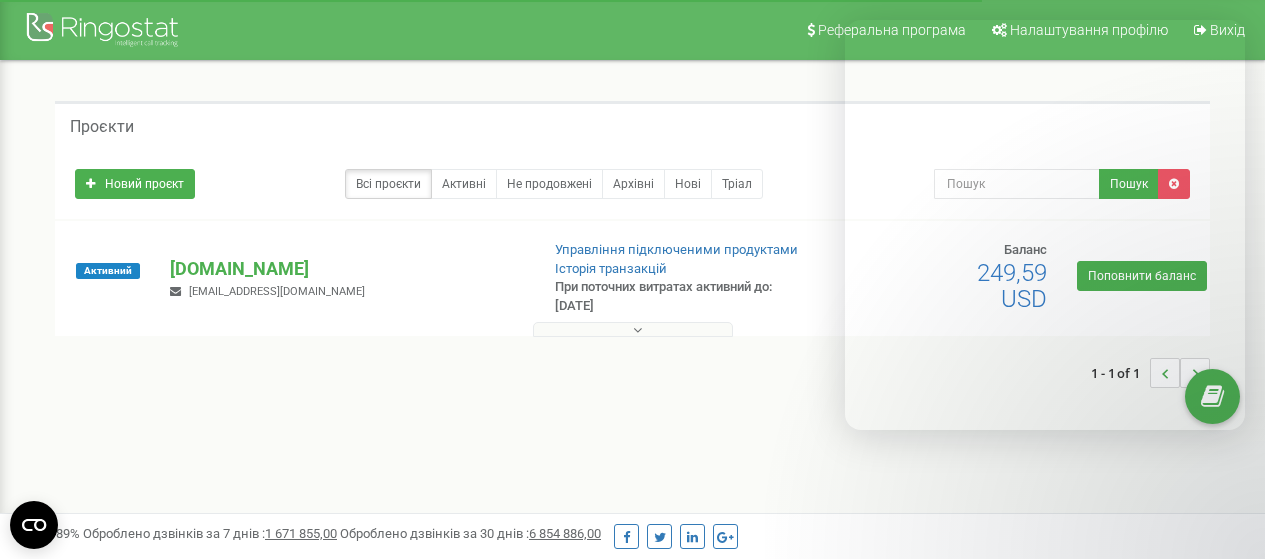 scroll, scrollTop: 0, scrollLeft: 0, axis: both 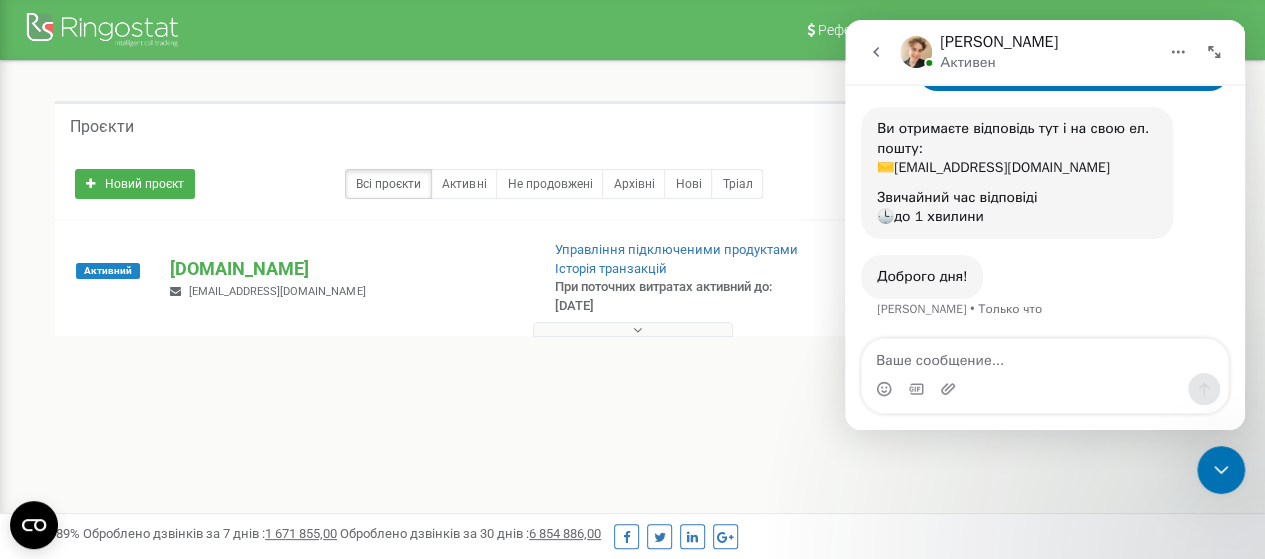 click 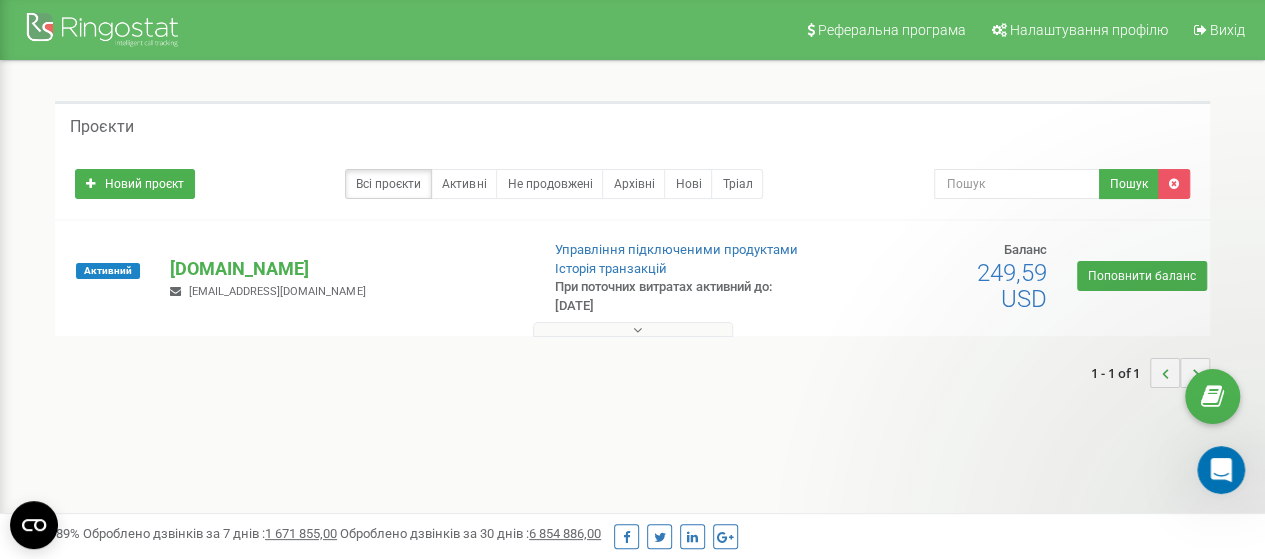 scroll, scrollTop: 0, scrollLeft: 0, axis: both 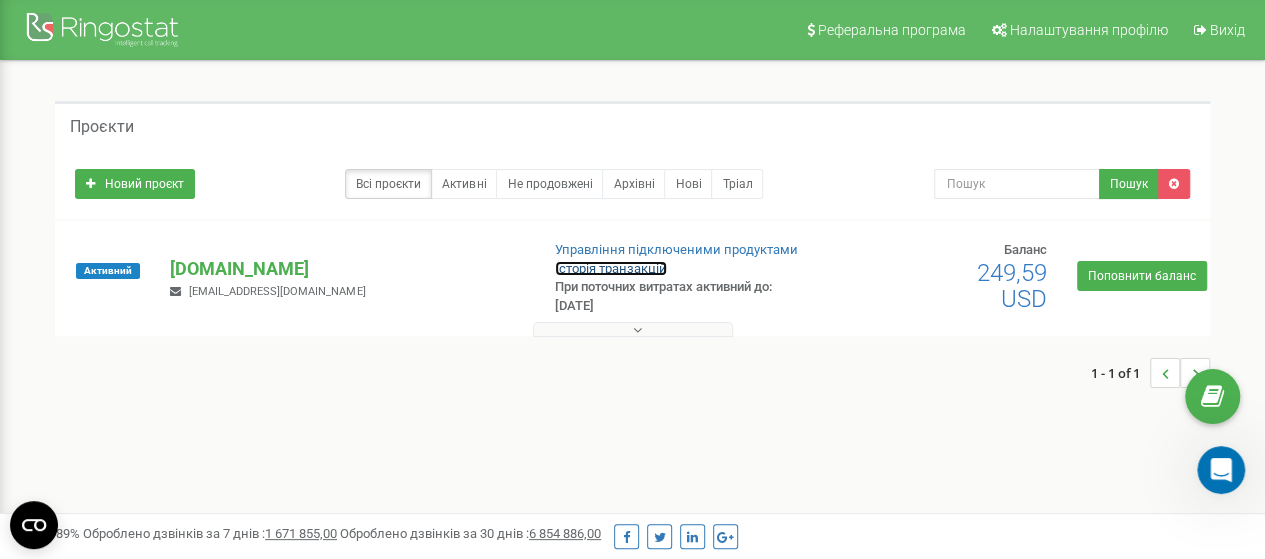 click on "Історія транзакцій" at bounding box center (611, 268) 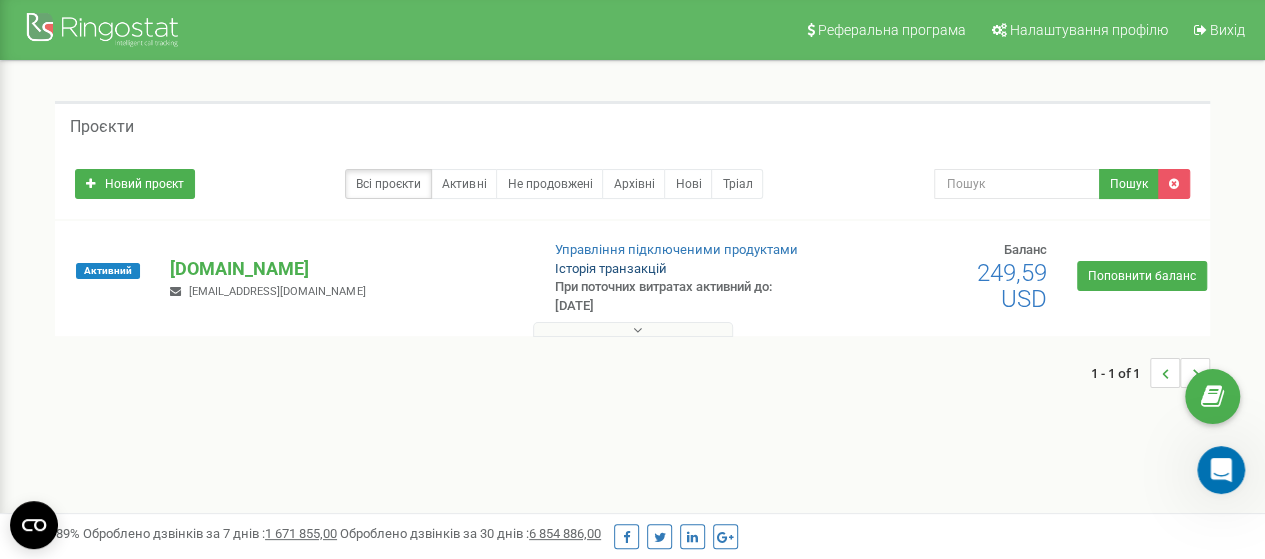 scroll, scrollTop: 849, scrollLeft: 0, axis: vertical 